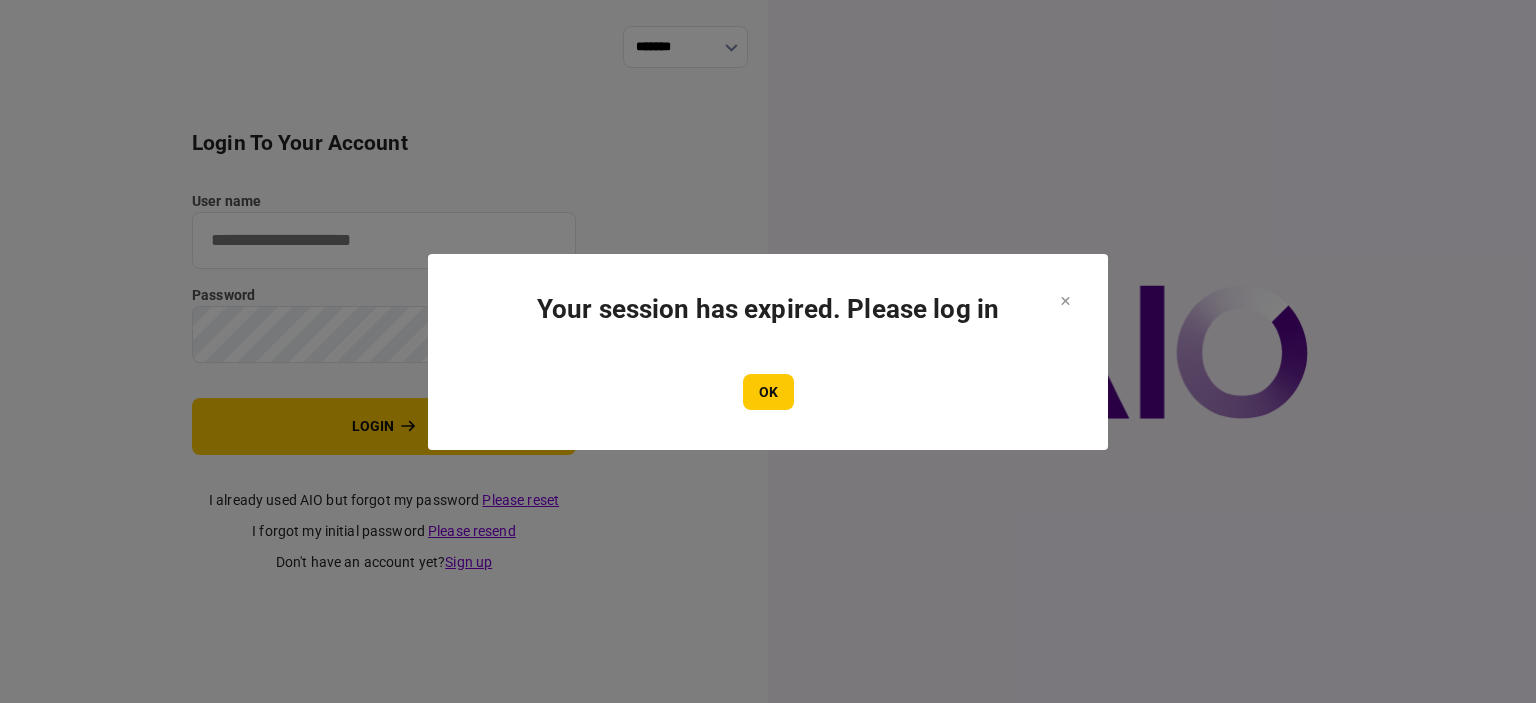 scroll, scrollTop: 0, scrollLeft: 0, axis: both 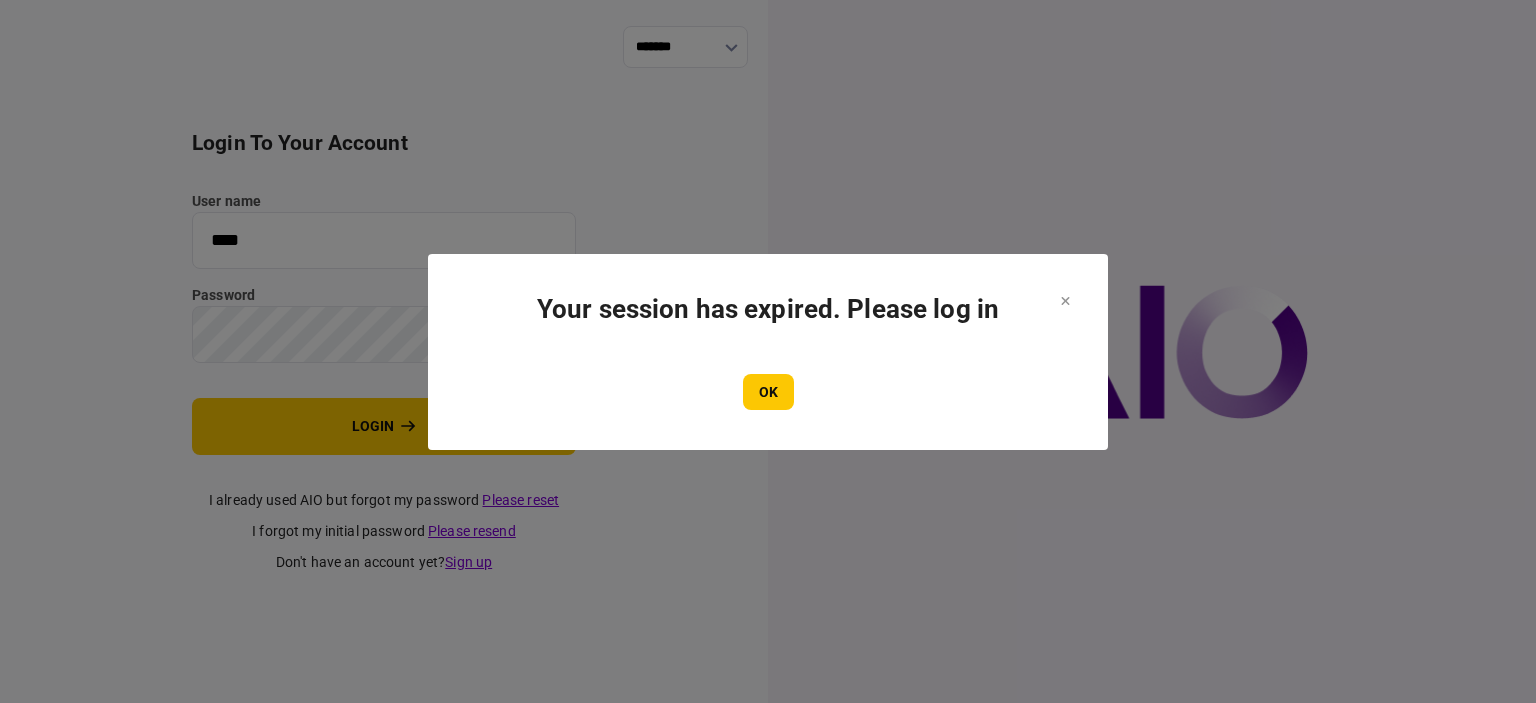 click on "OK" at bounding box center (768, 392) 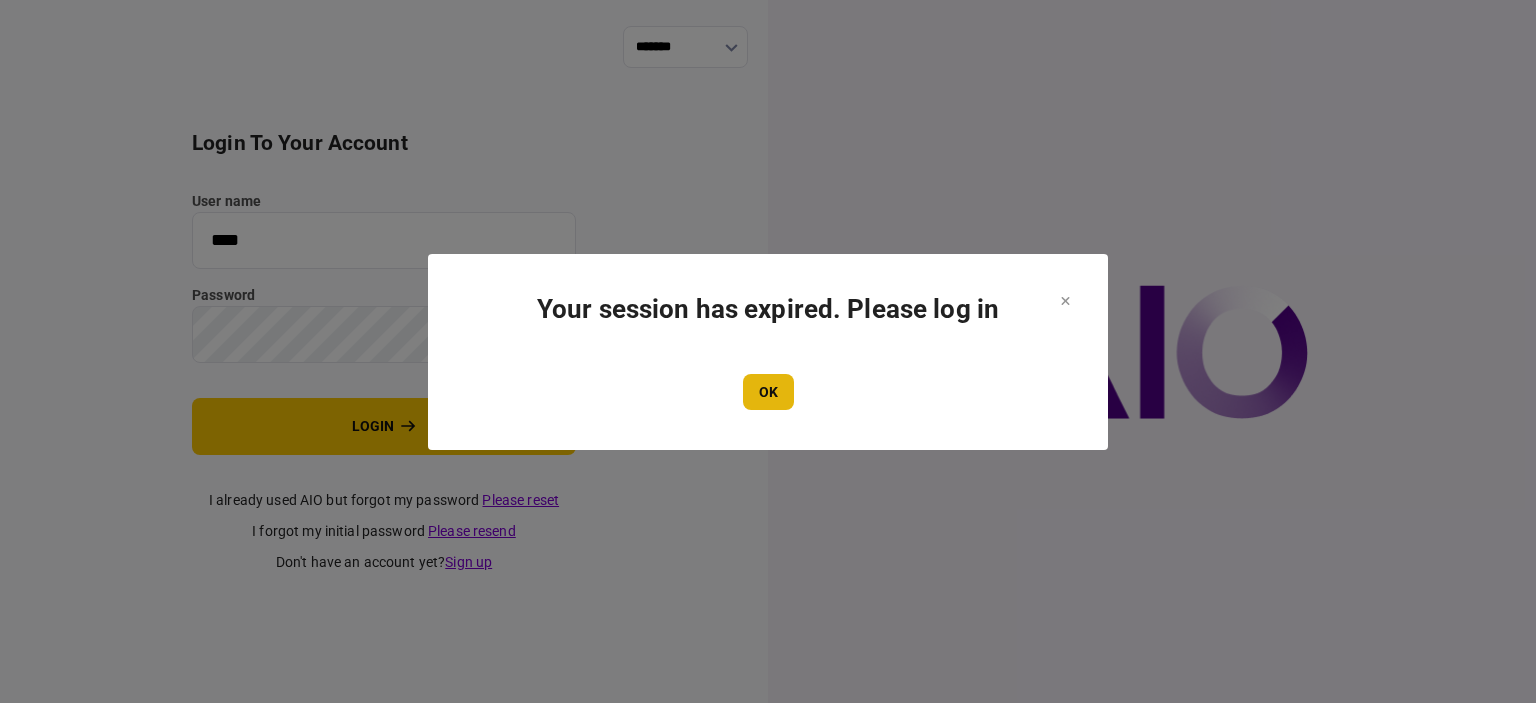 click on "OK" at bounding box center (768, 392) 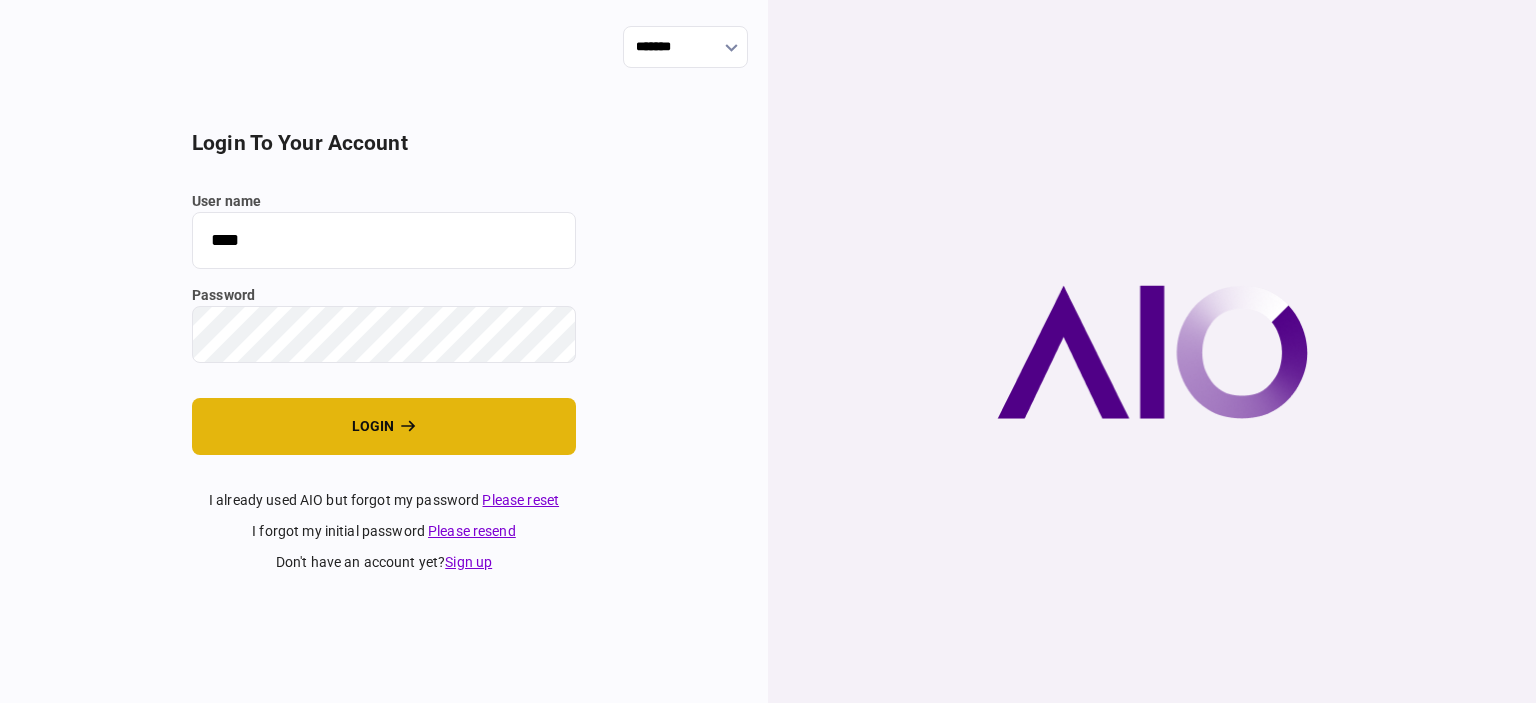 click on "login" at bounding box center (384, 426) 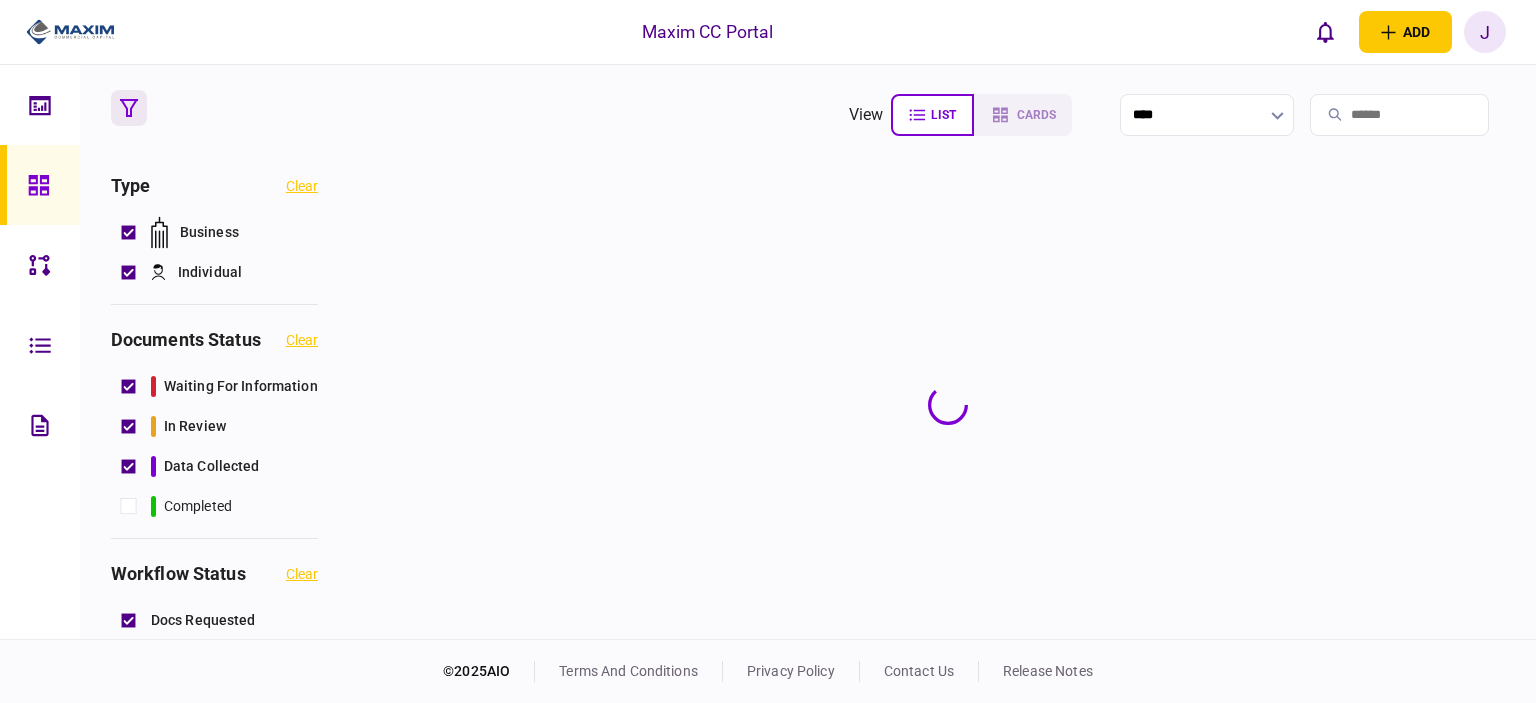 scroll, scrollTop: 0, scrollLeft: 0, axis: both 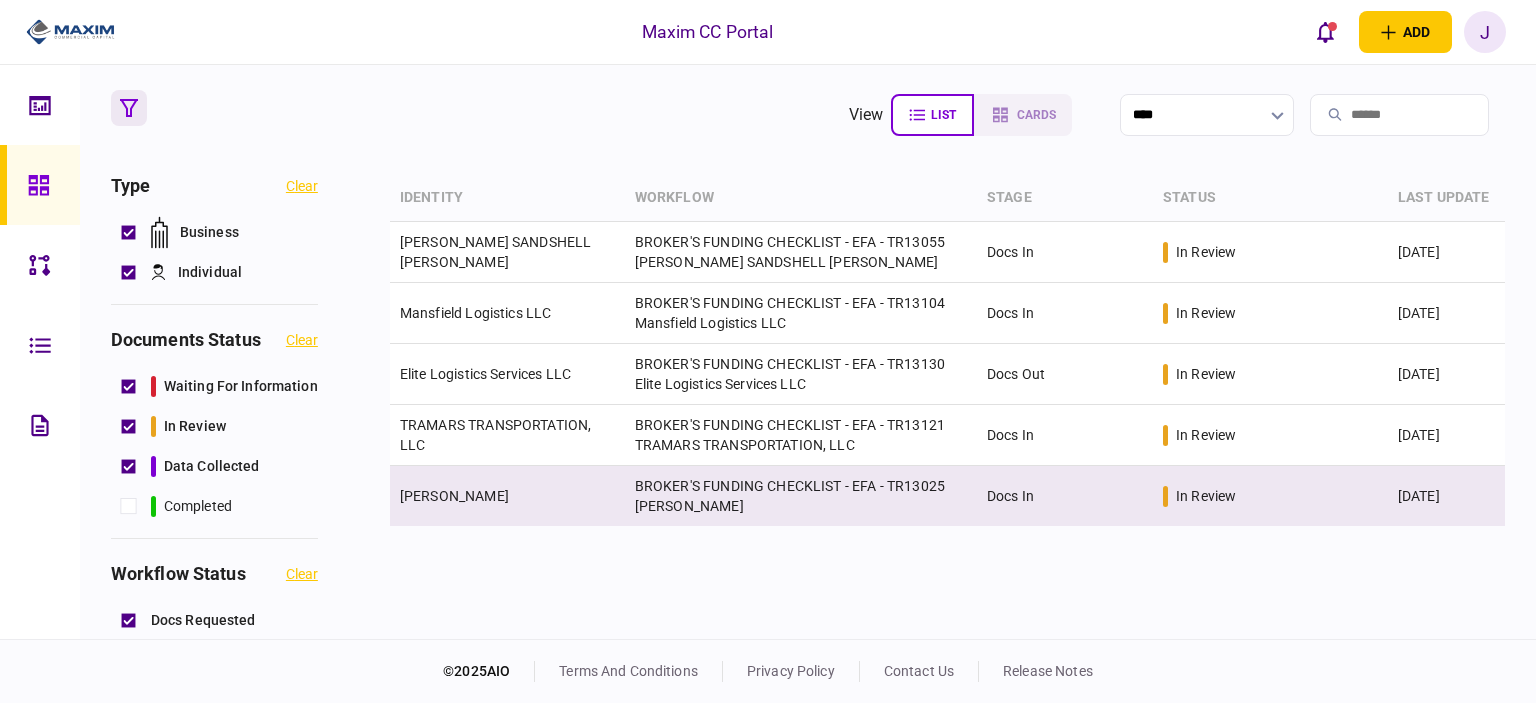 click on "[PERSON_NAME]" at bounding box center (454, 496) 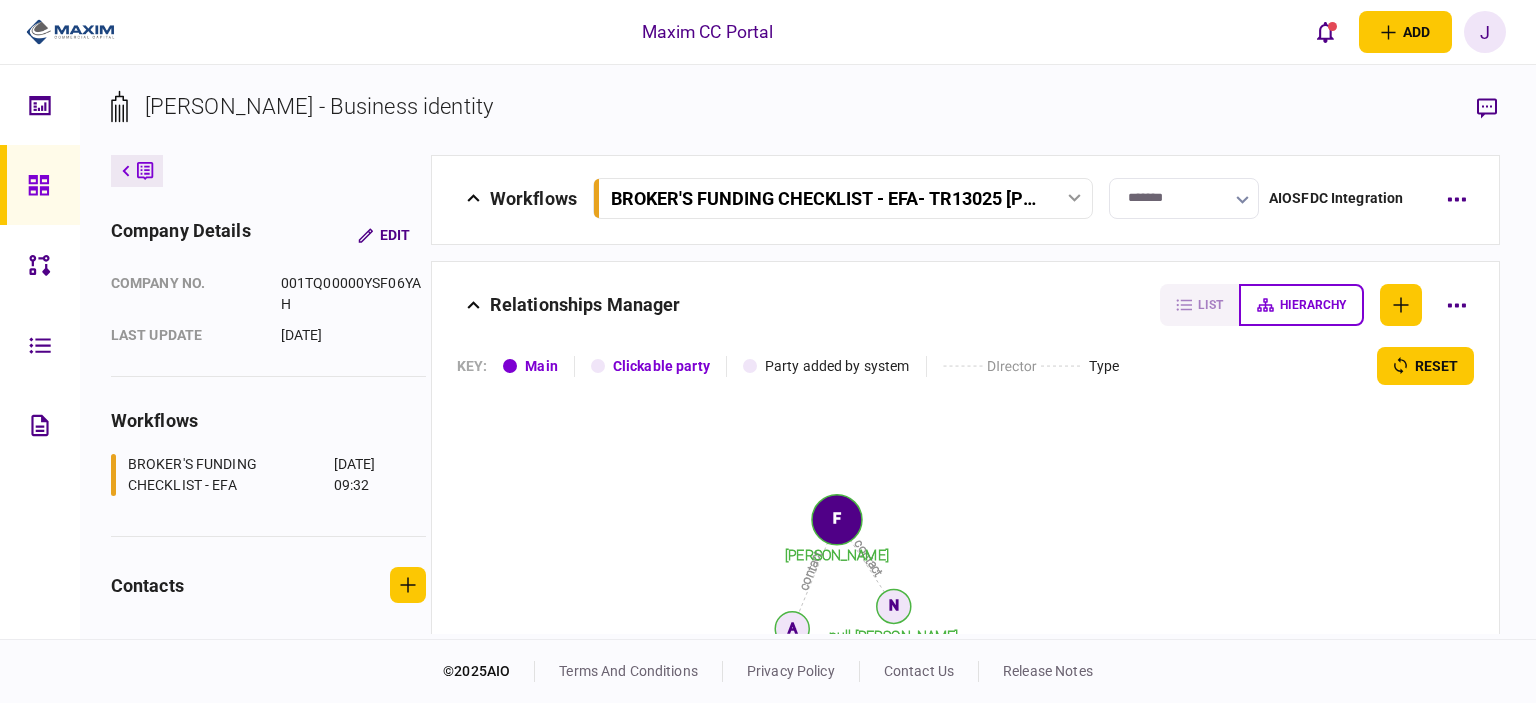 scroll, scrollTop: 2546, scrollLeft: 0, axis: vertical 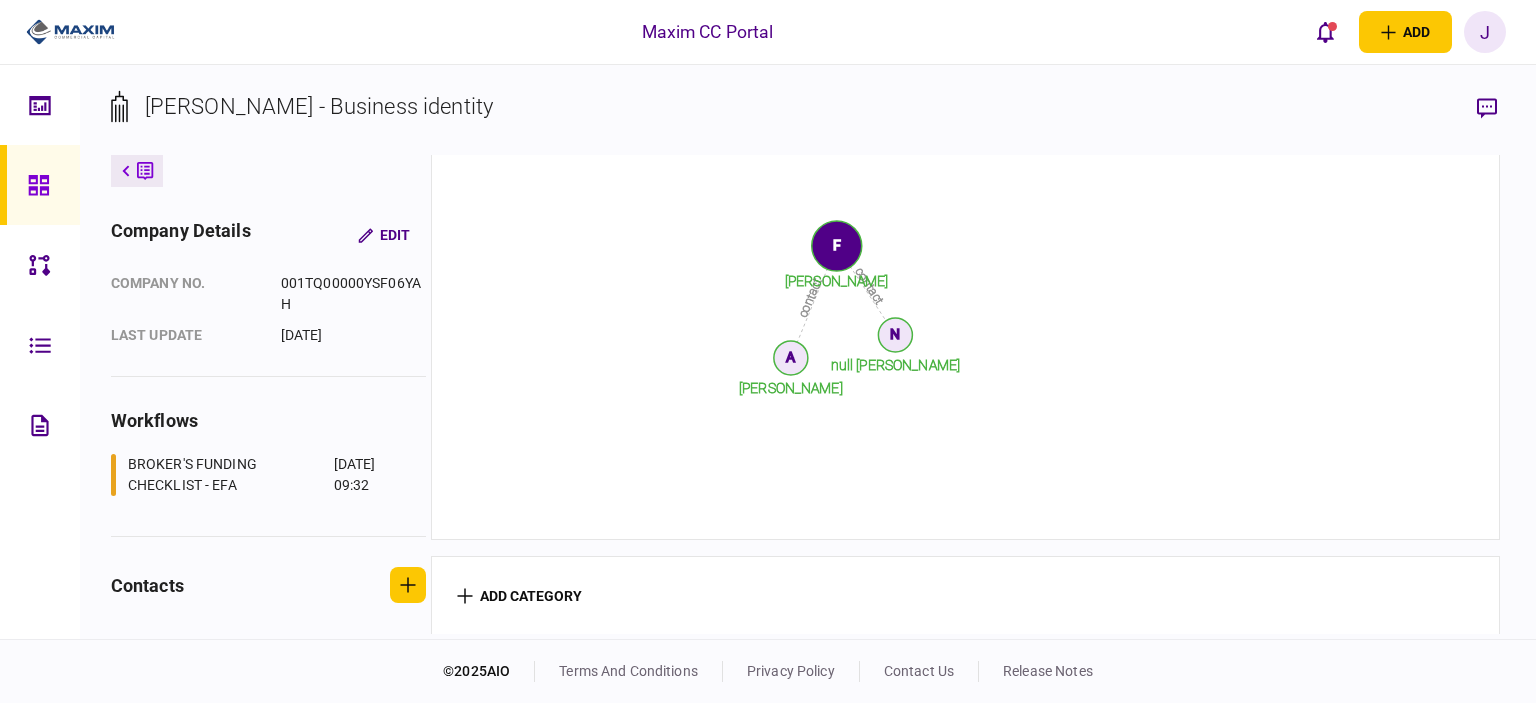 click at bounding box center [40, 185] 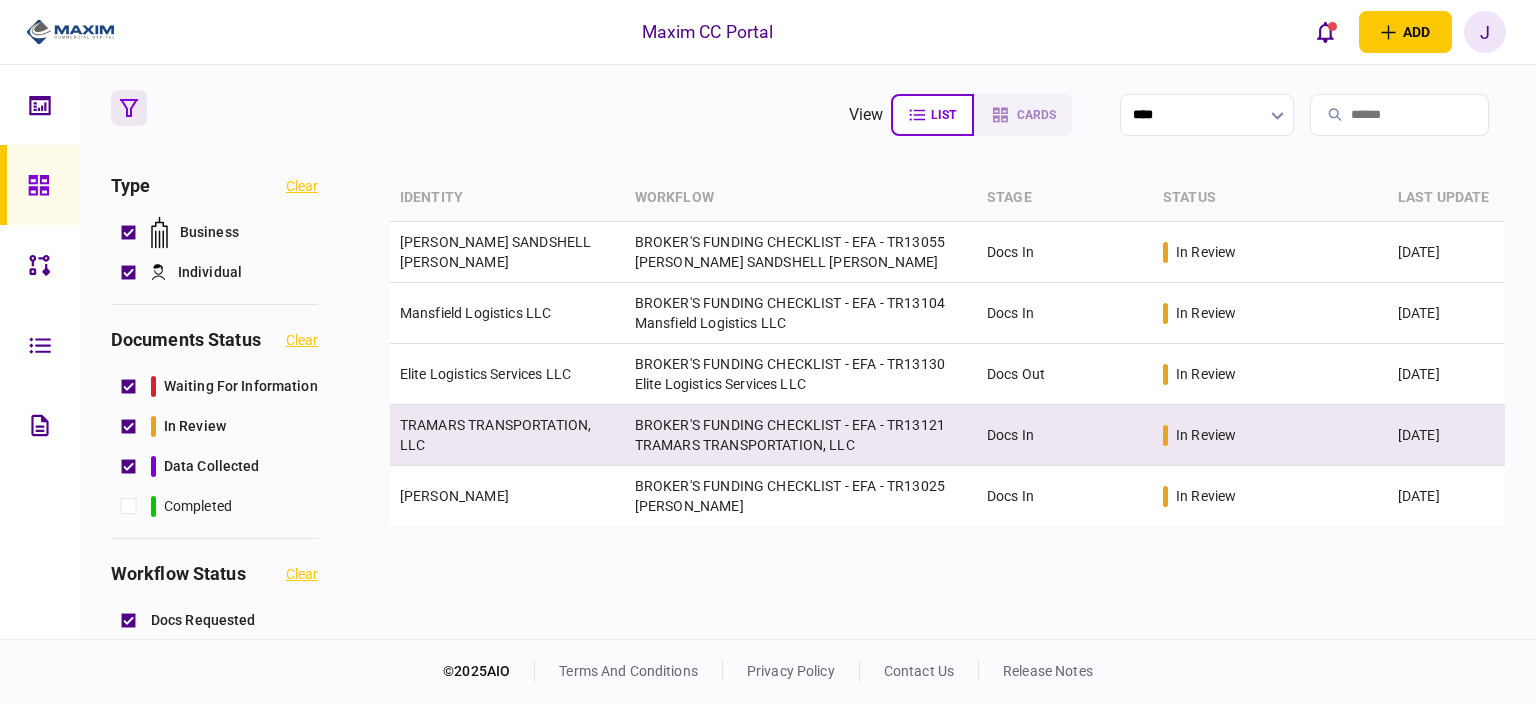 click on "TRAMARS TRANSPORTATION, LLC" at bounding box center (495, 435) 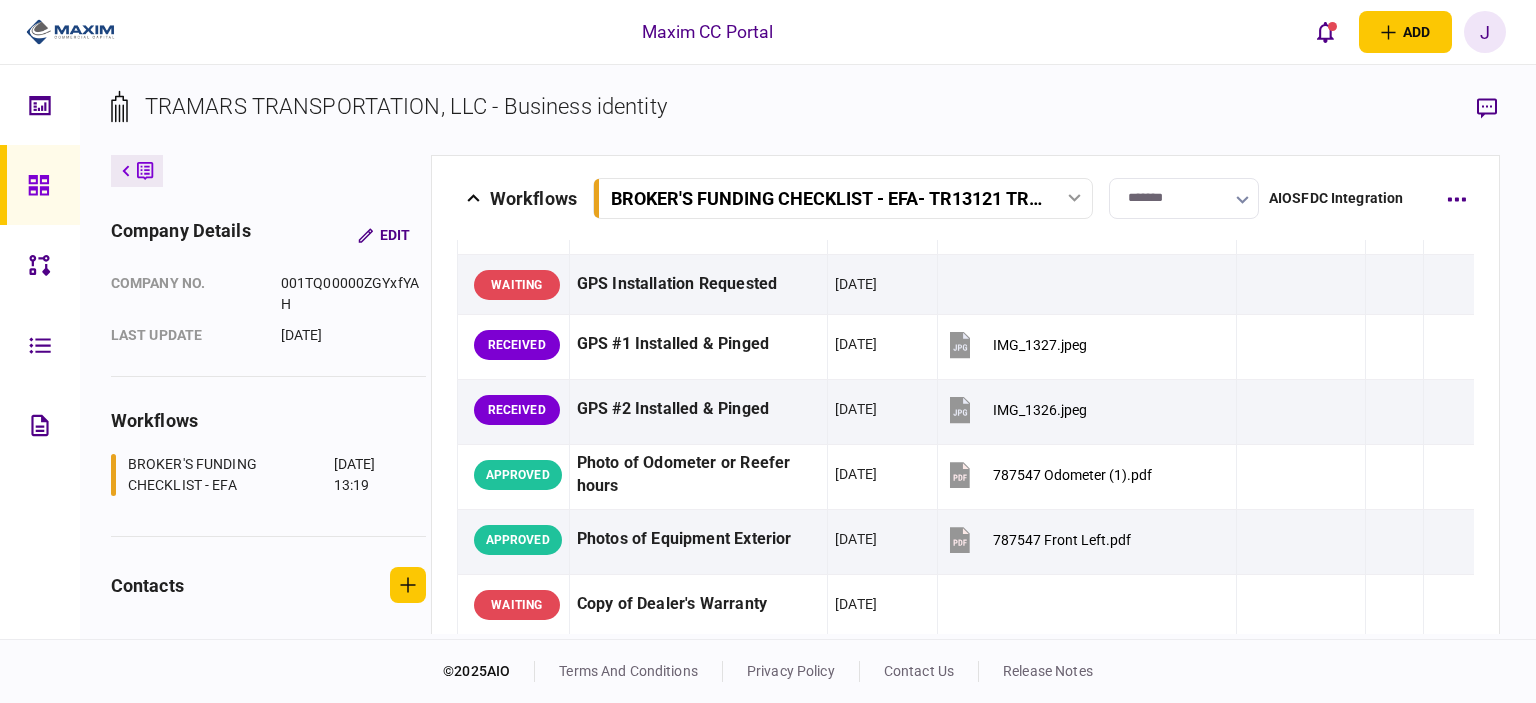 scroll, scrollTop: 1700, scrollLeft: 0, axis: vertical 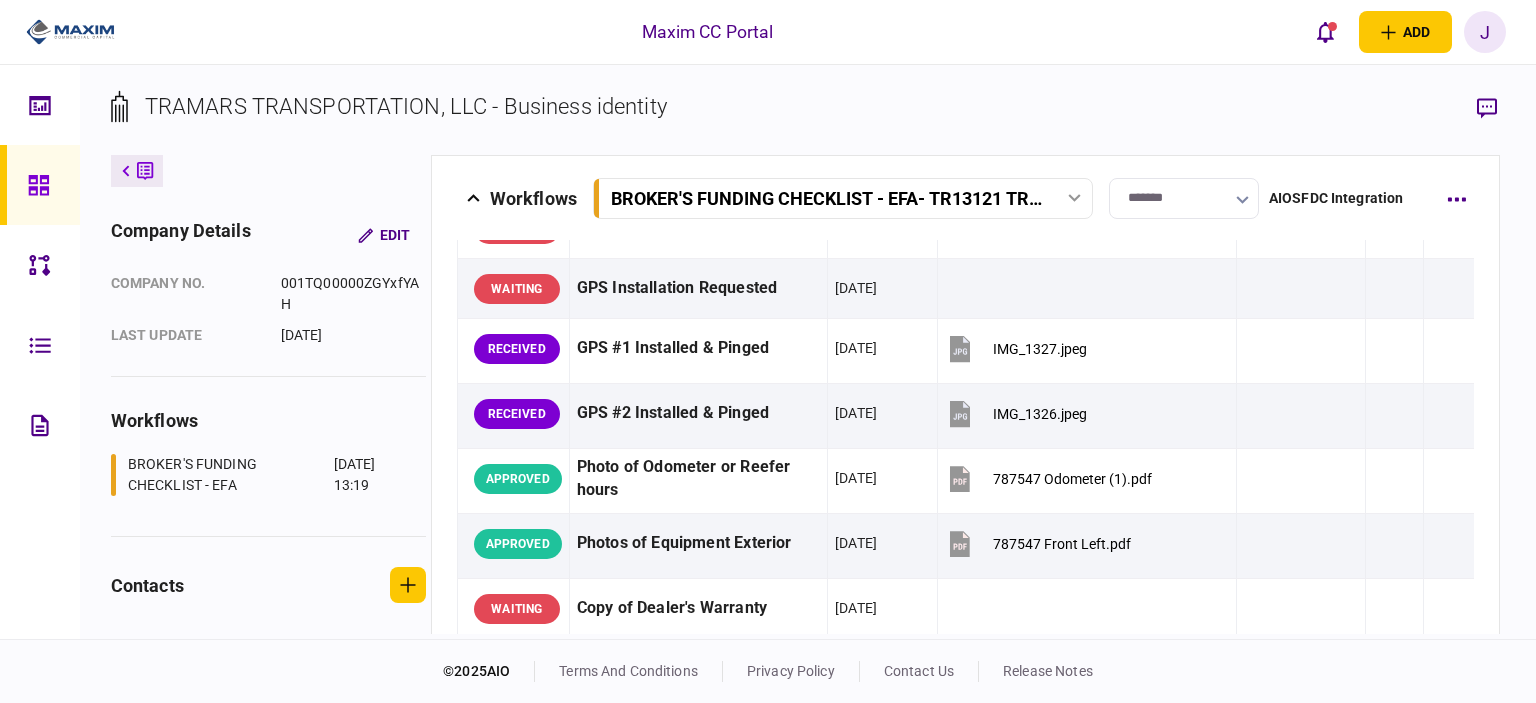 click 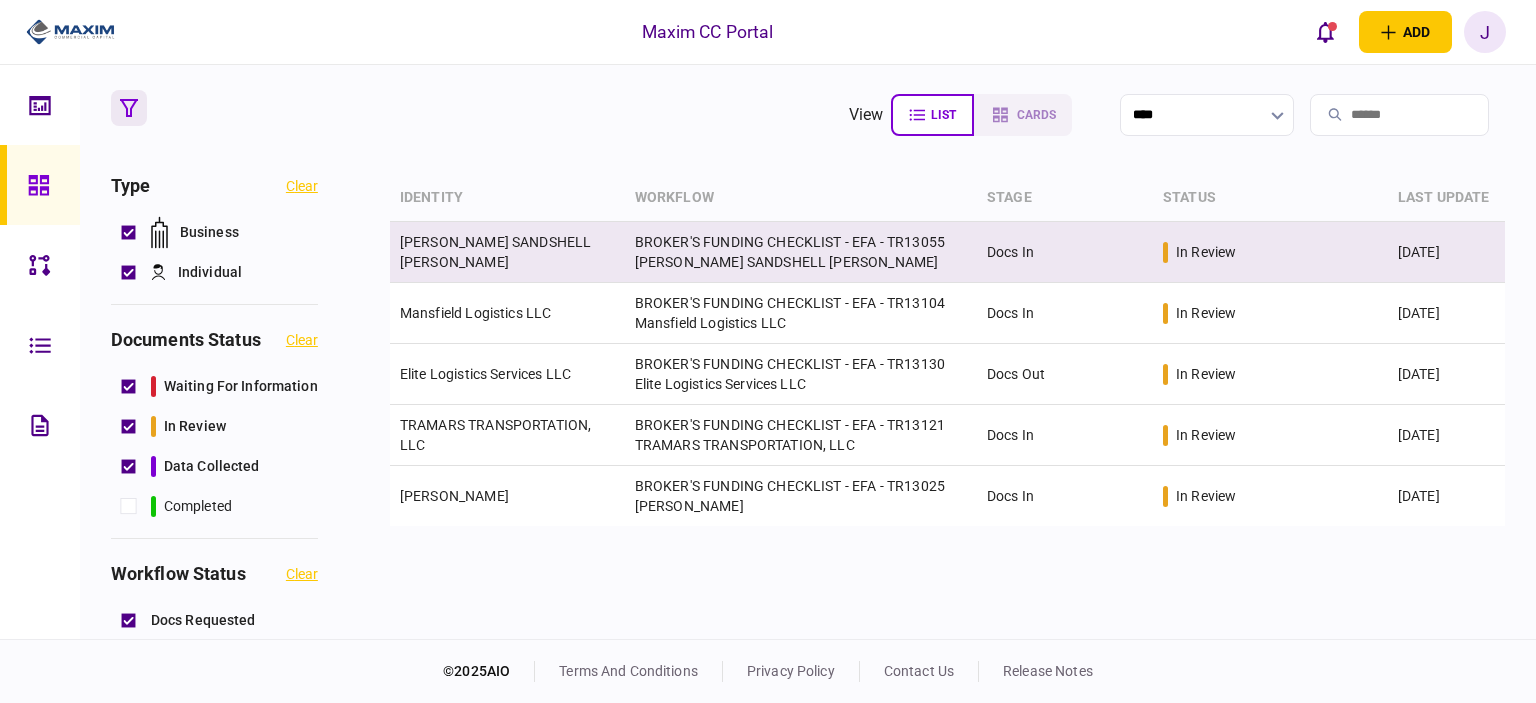 click on "[PERSON_NAME] SANDSHELL [PERSON_NAME]" at bounding box center (495, 252) 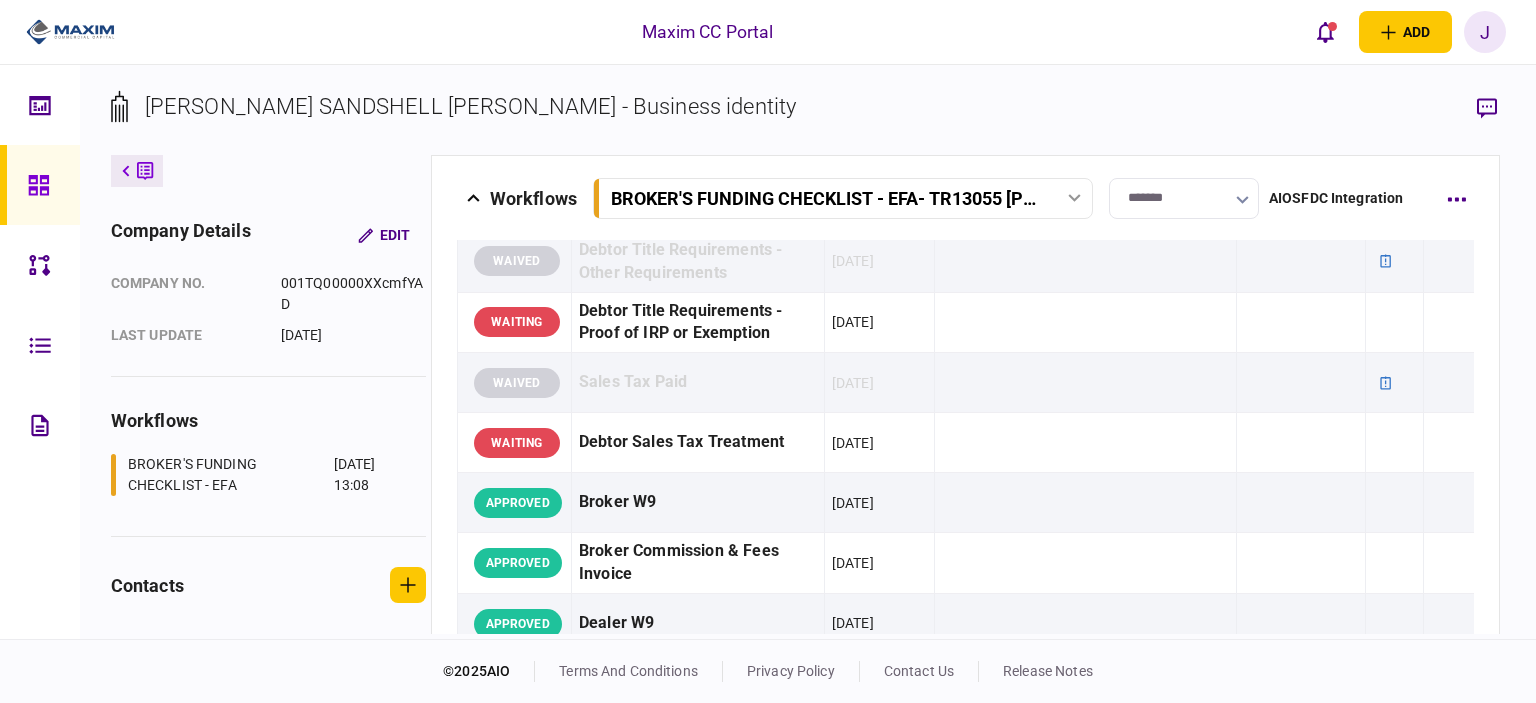 scroll, scrollTop: 1100, scrollLeft: 0, axis: vertical 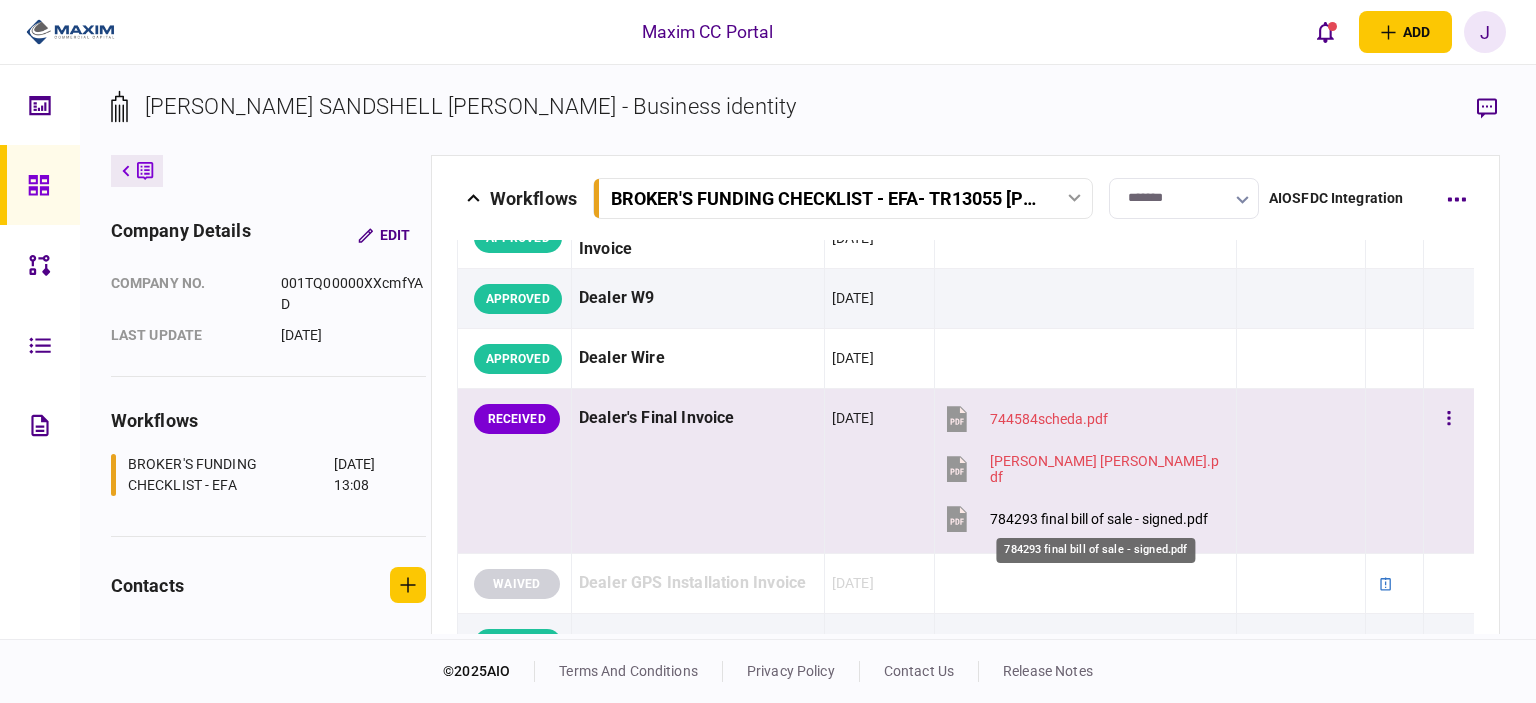 drag, startPoint x: 1120, startPoint y: 513, endPoint x: 1078, endPoint y: 501, distance: 43.68066 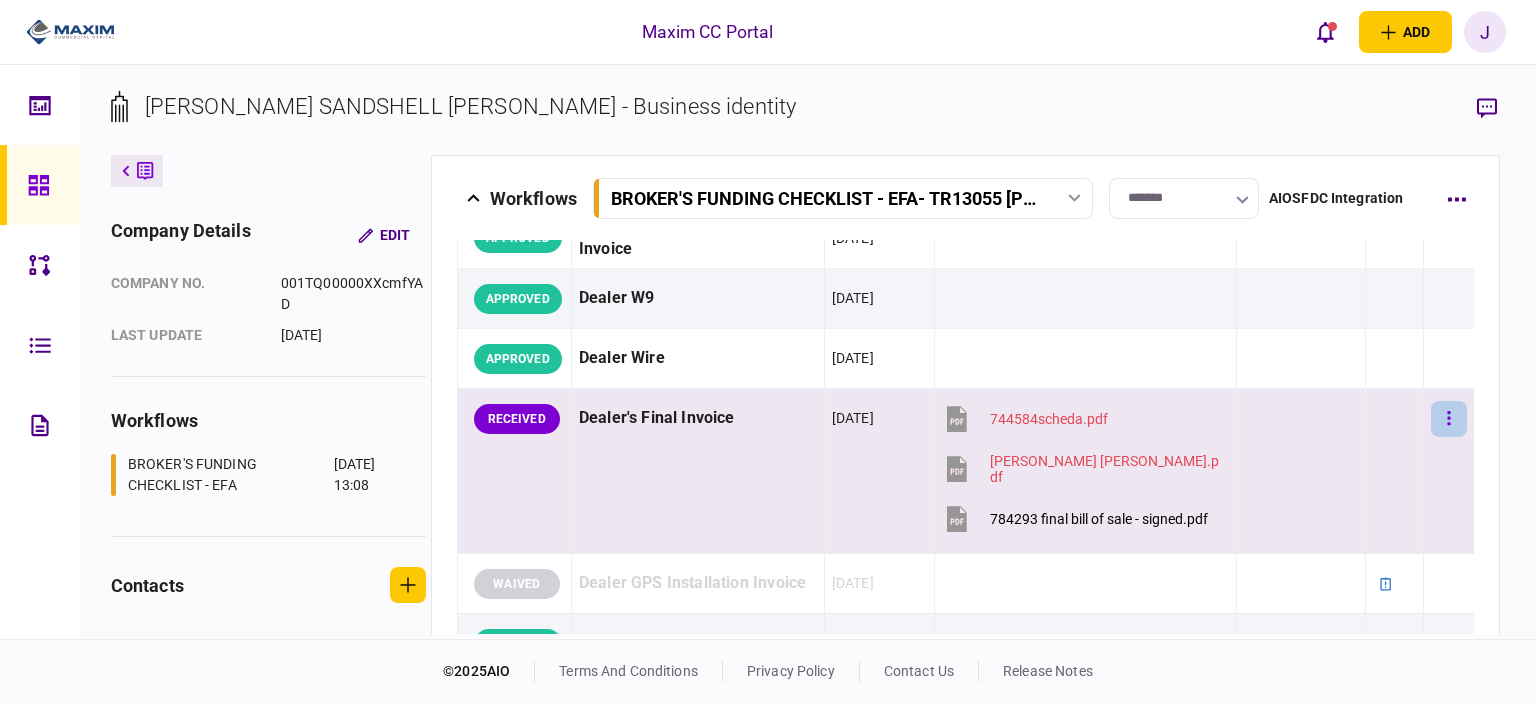 click 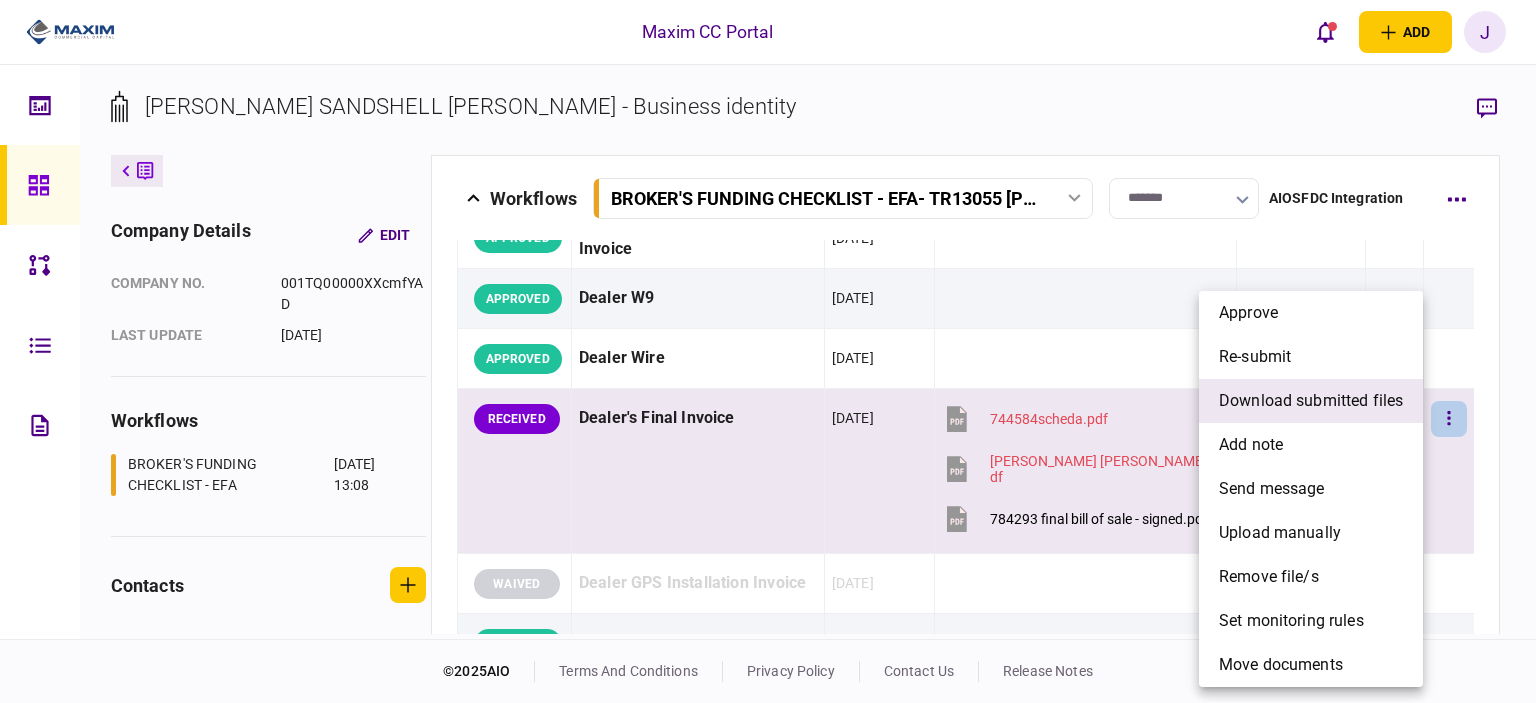 click on "download submitted files" at bounding box center (1311, 401) 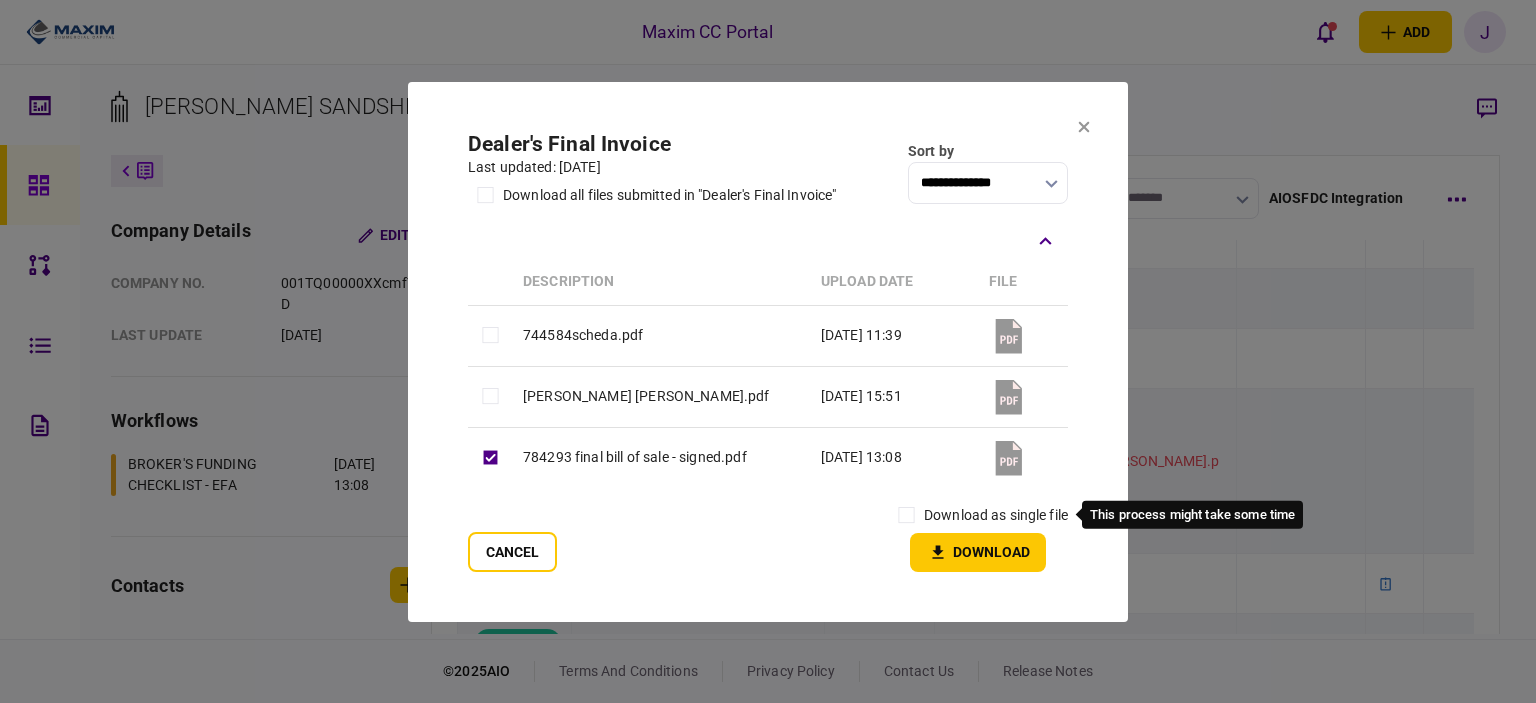click on "download as single file" at bounding box center (996, 515) 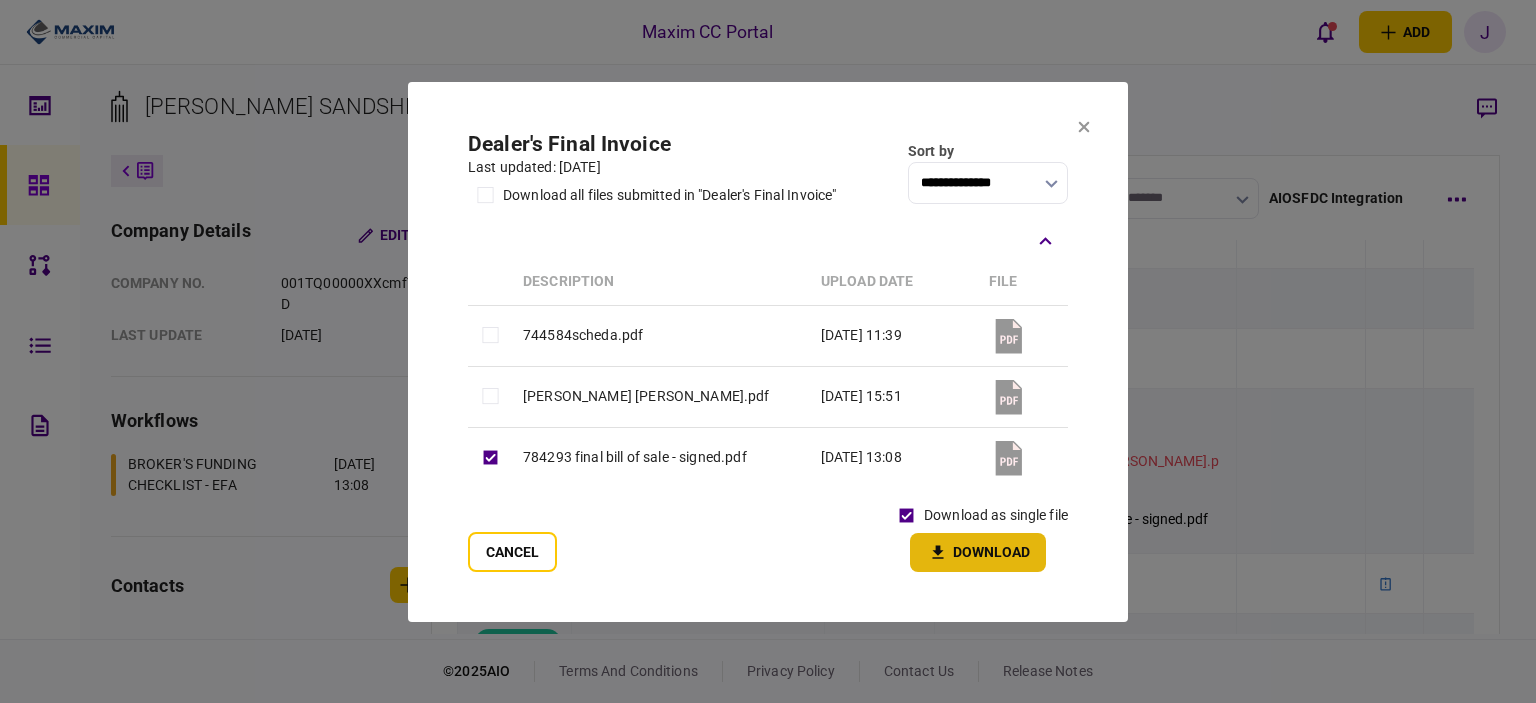 click 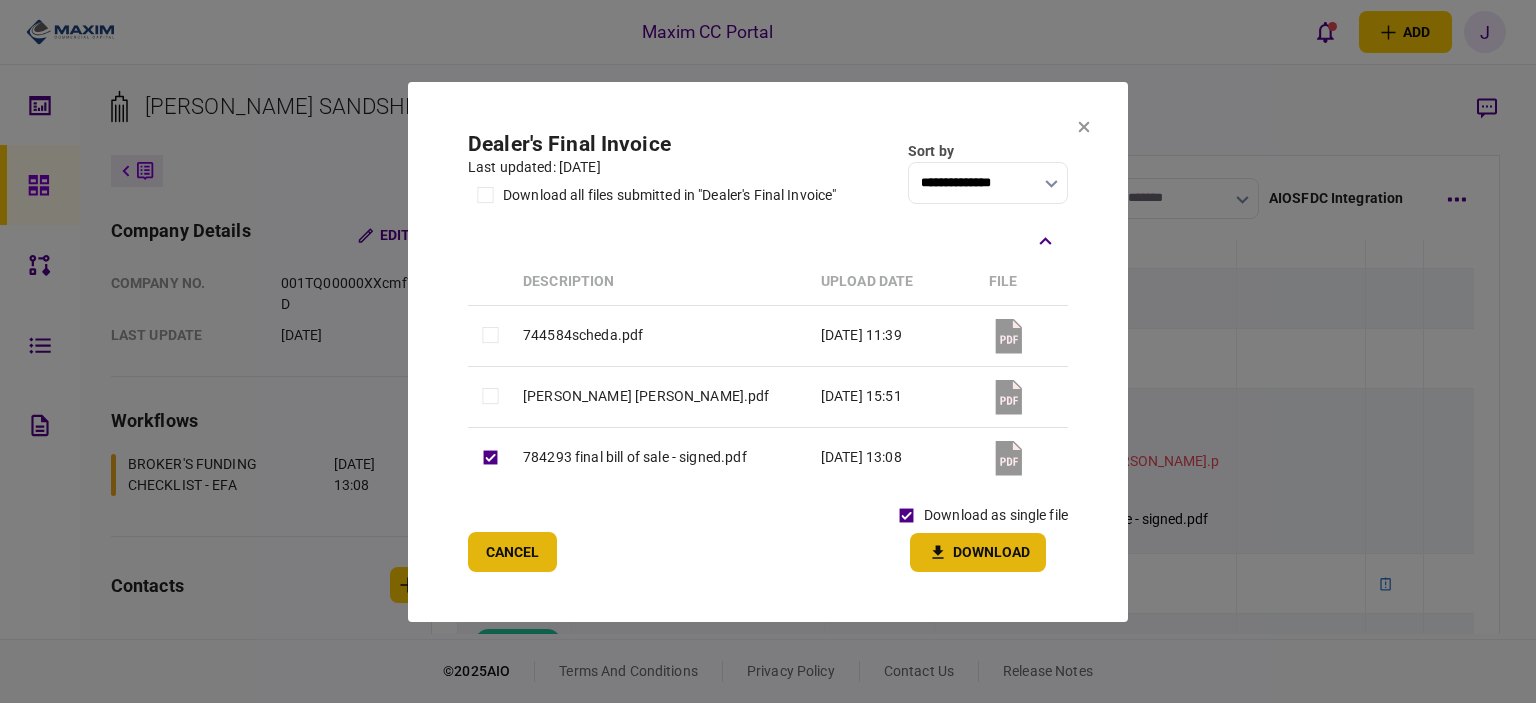 click on "Cancel" at bounding box center (512, 552) 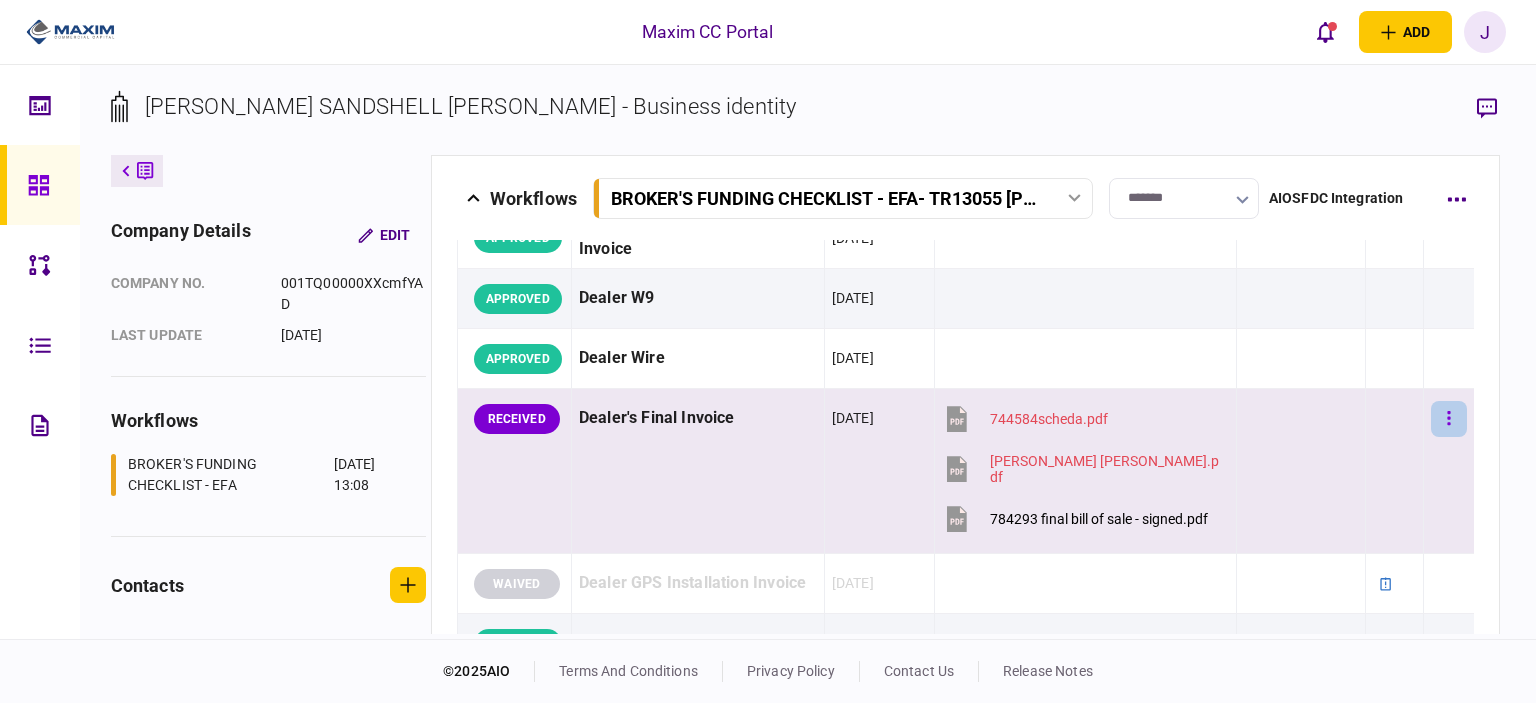 click at bounding box center [1449, 419] 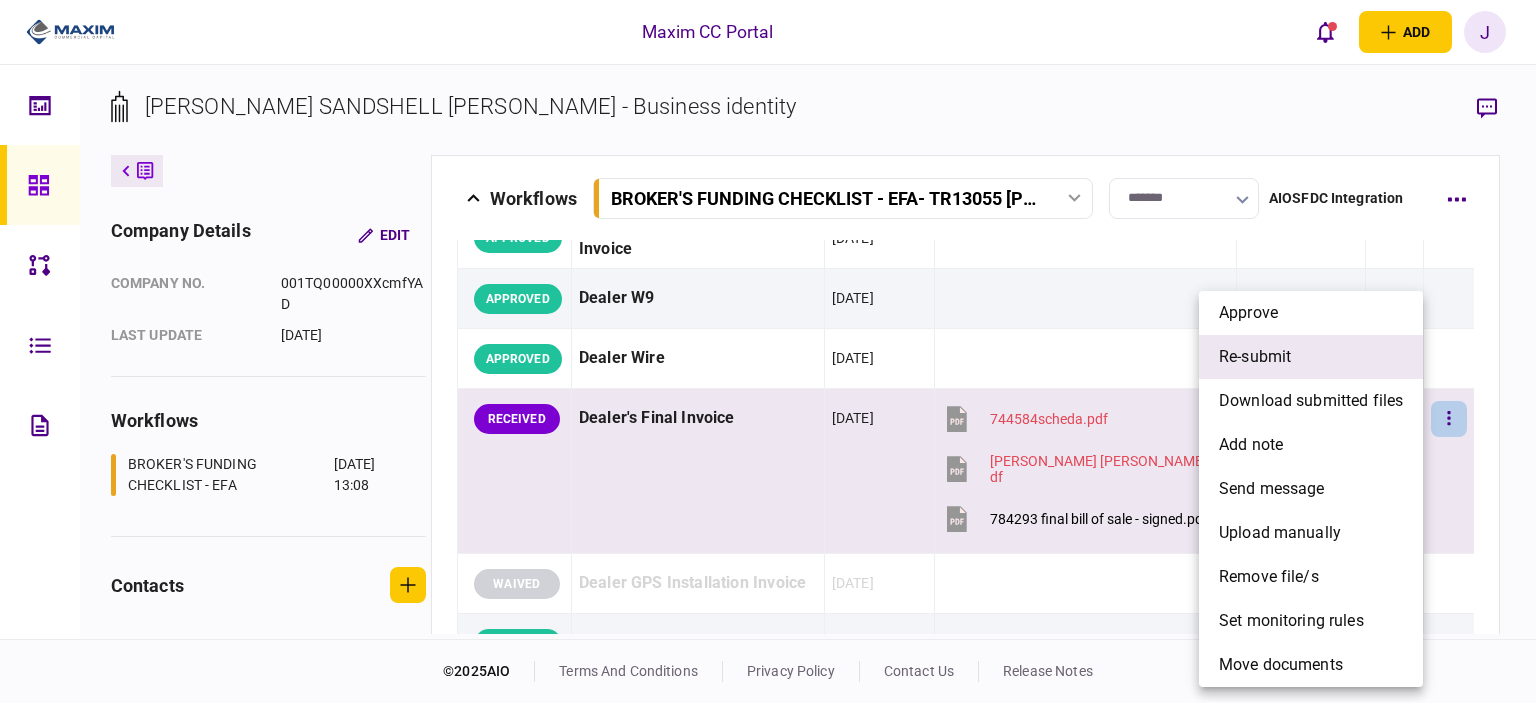 click on "re-submit" at bounding box center (1311, 357) 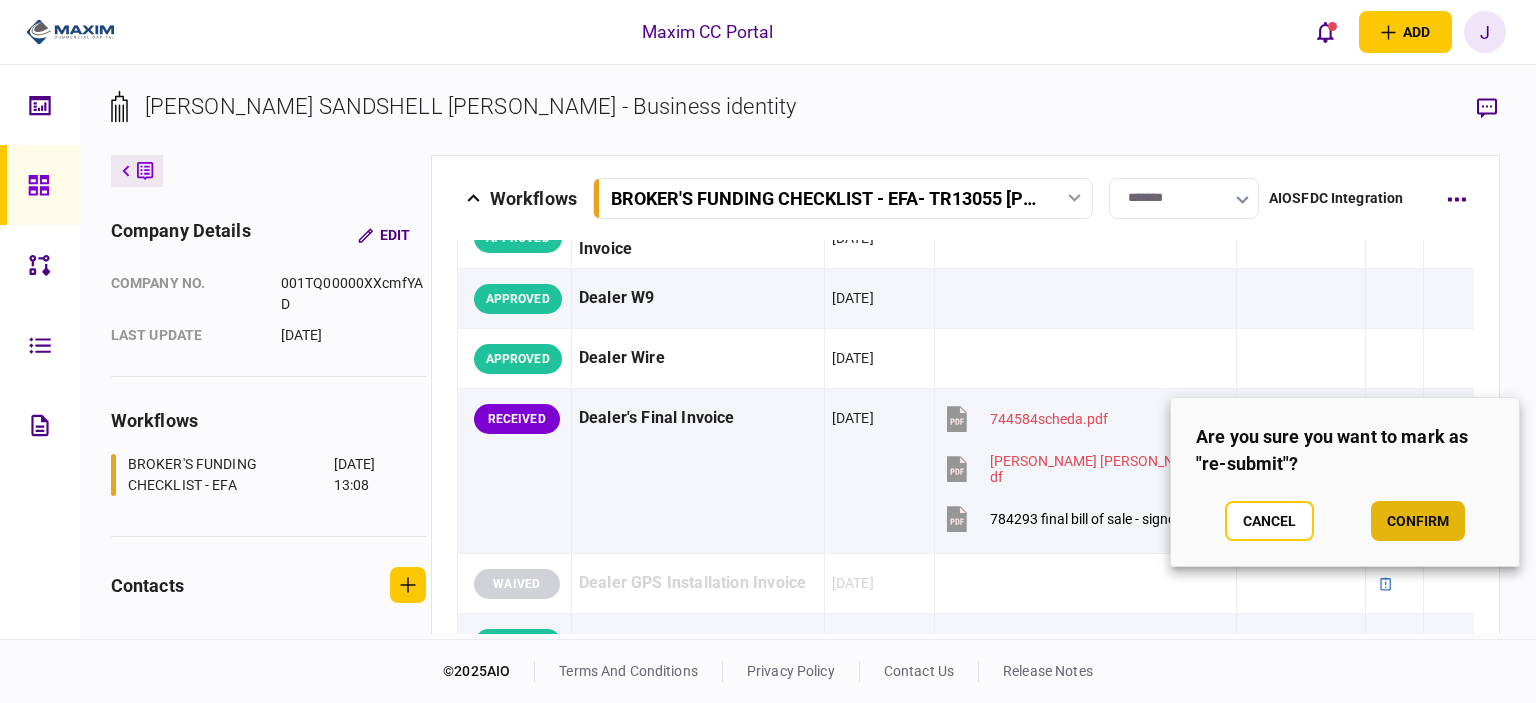 click on "confirm" at bounding box center (1418, 521) 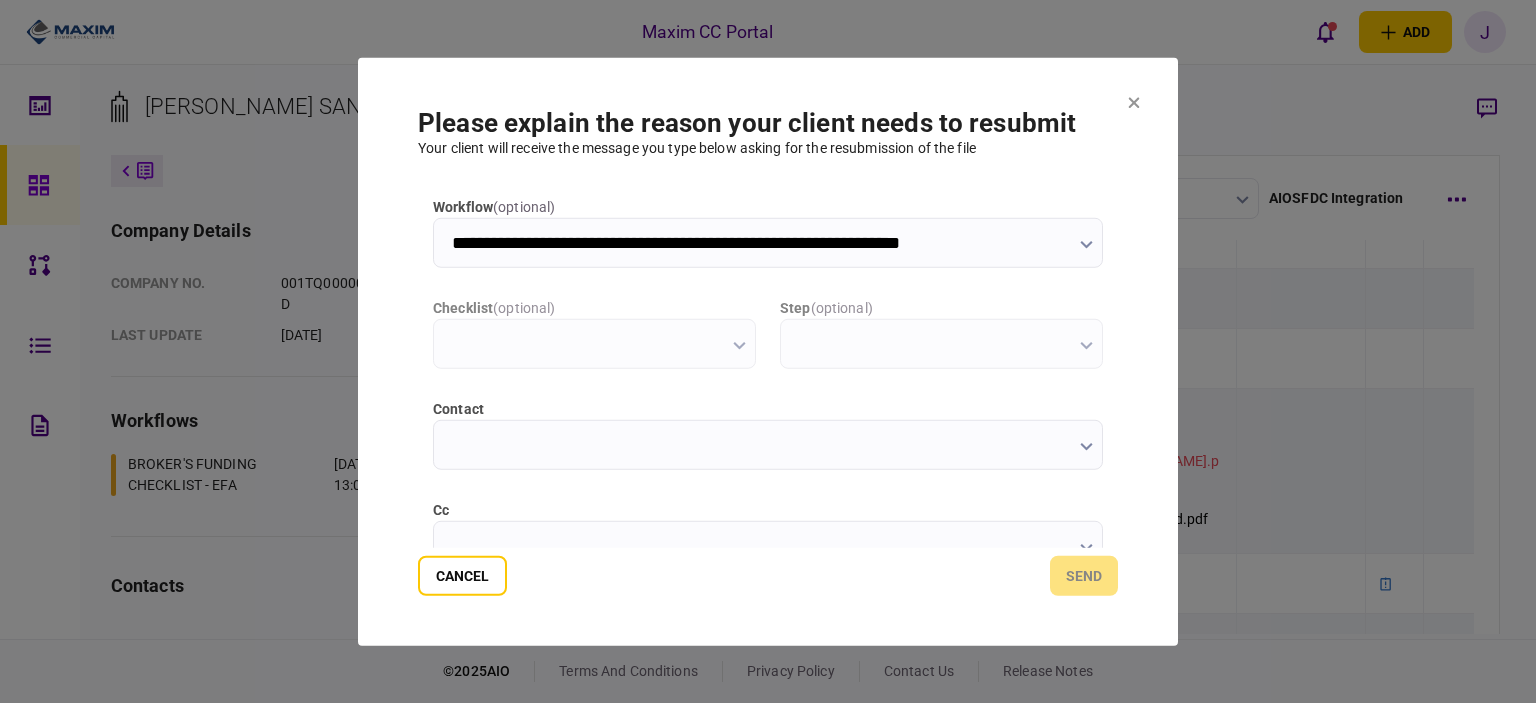 scroll, scrollTop: 0, scrollLeft: 0, axis: both 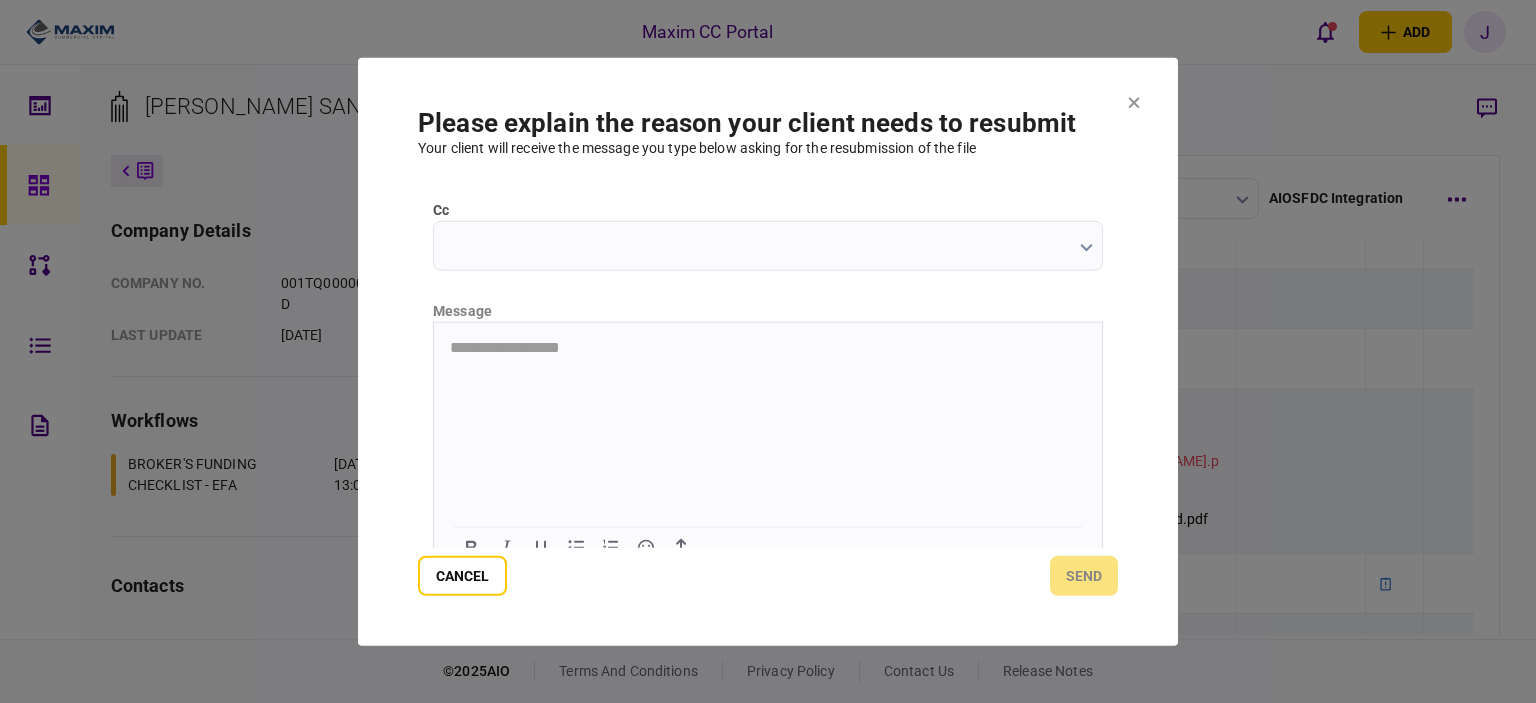 click on "cc" at bounding box center [768, 245] 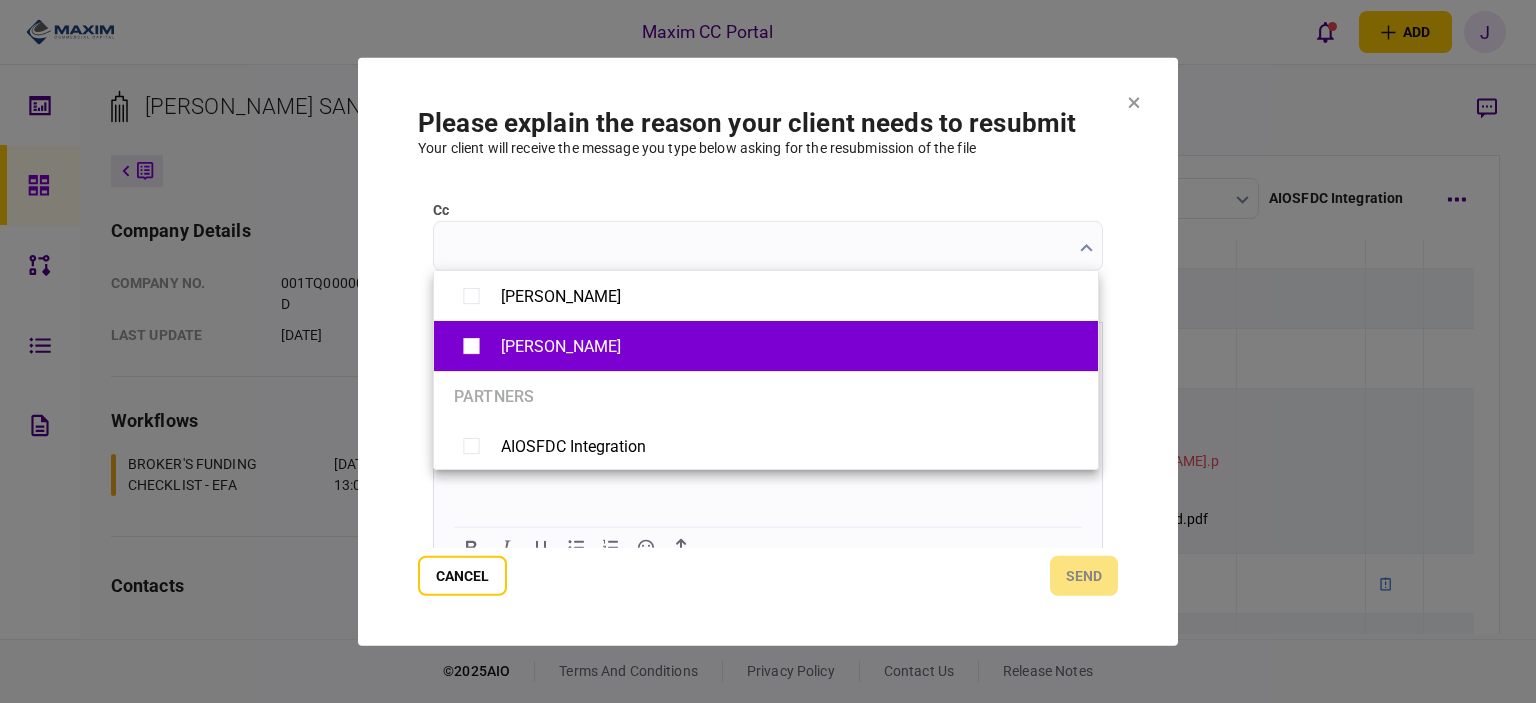 click on "[PERSON_NAME]" at bounding box center (766, 346) 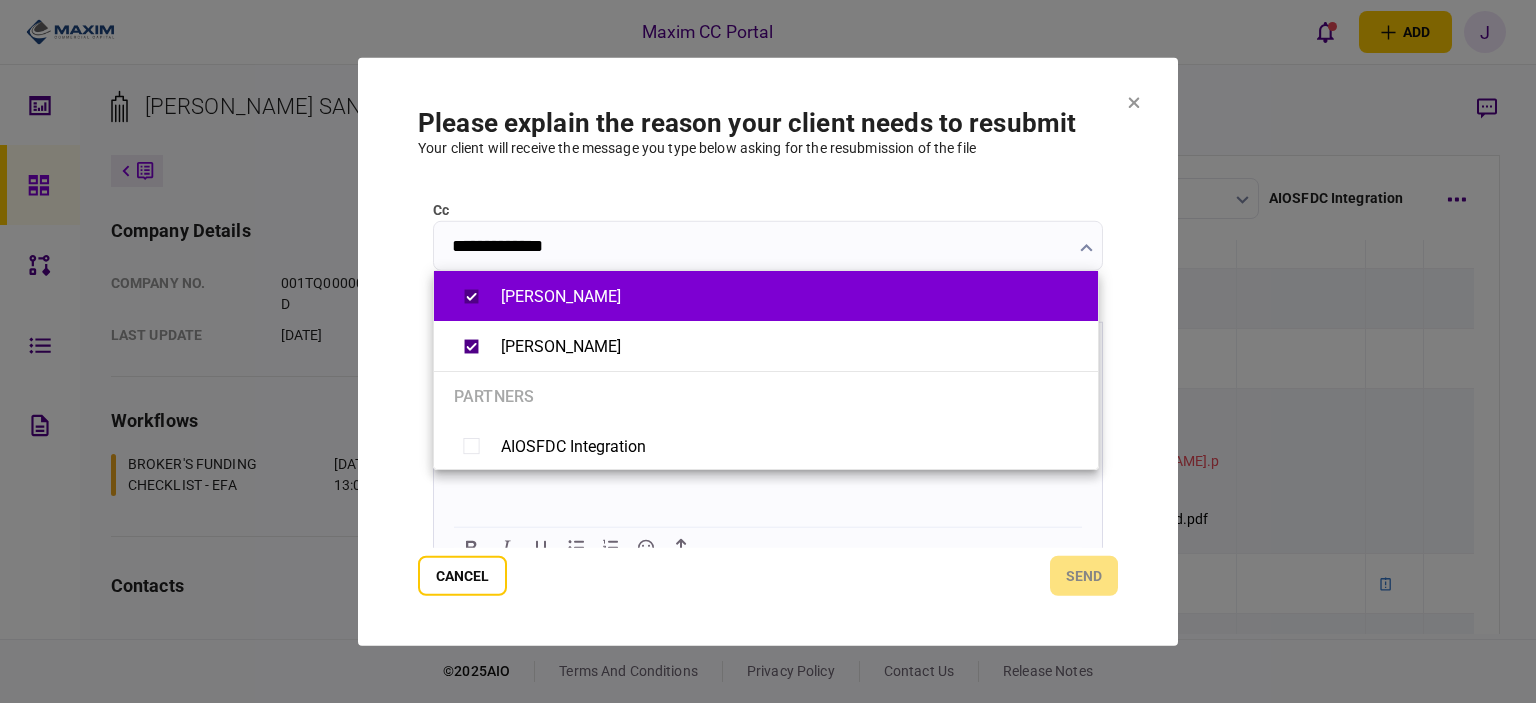 type on "**********" 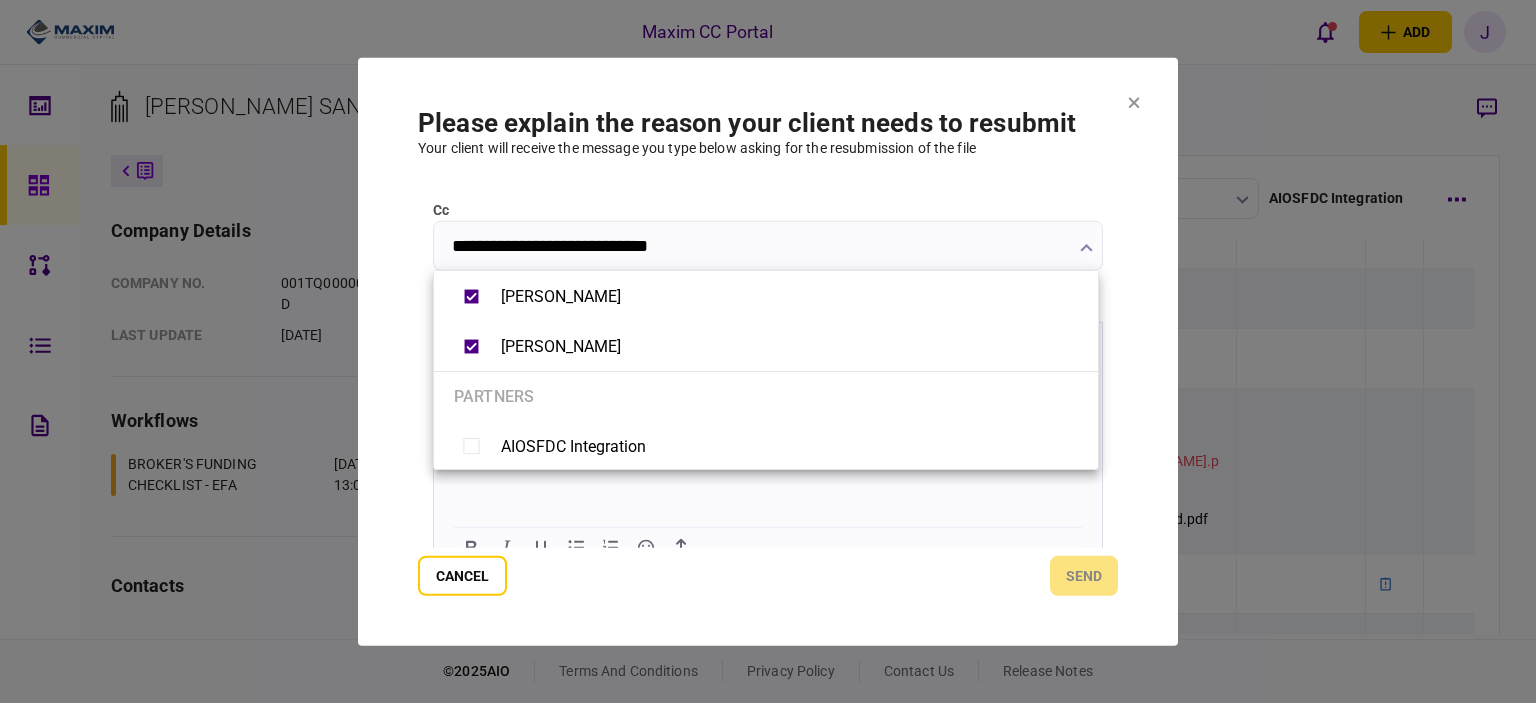 click at bounding box center [768, 351] 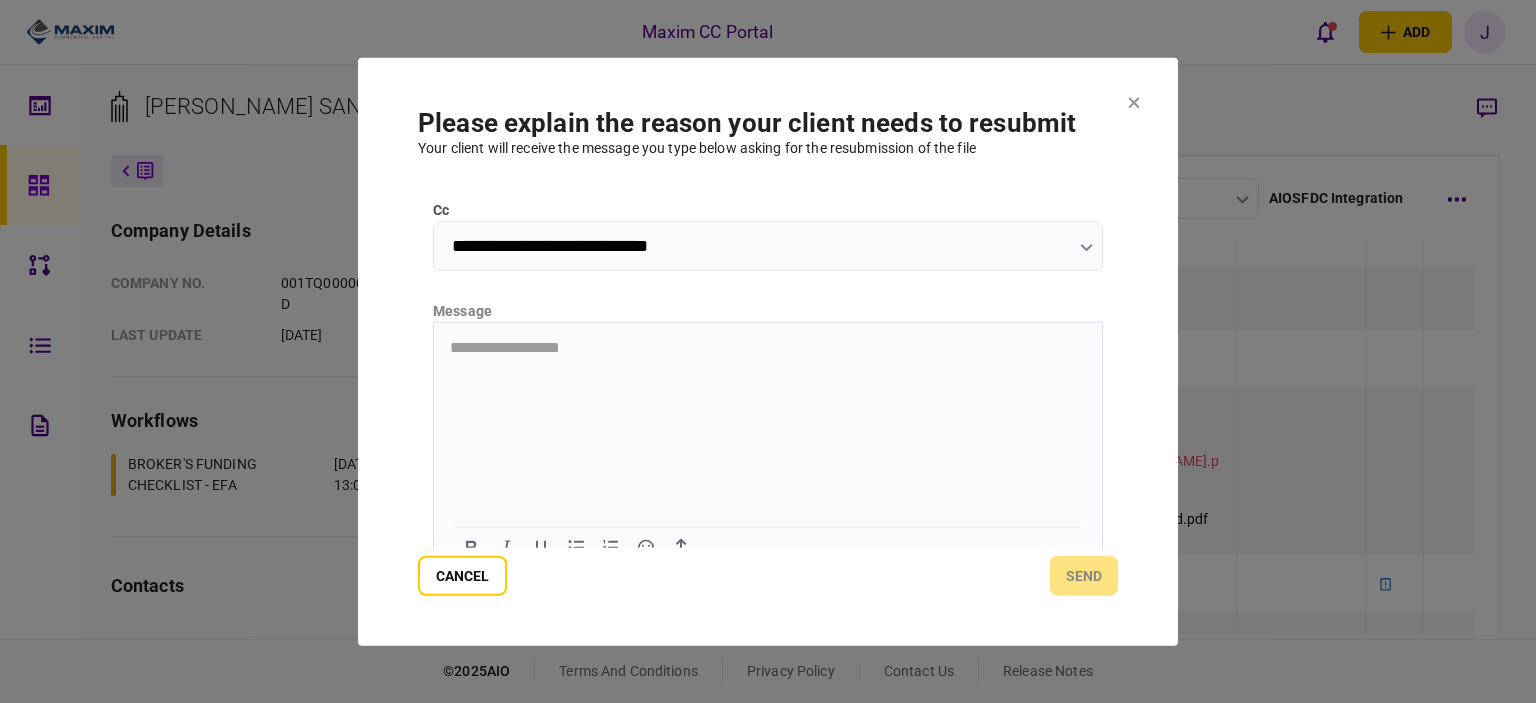 click on "**********" at bounding box center (768, 347) 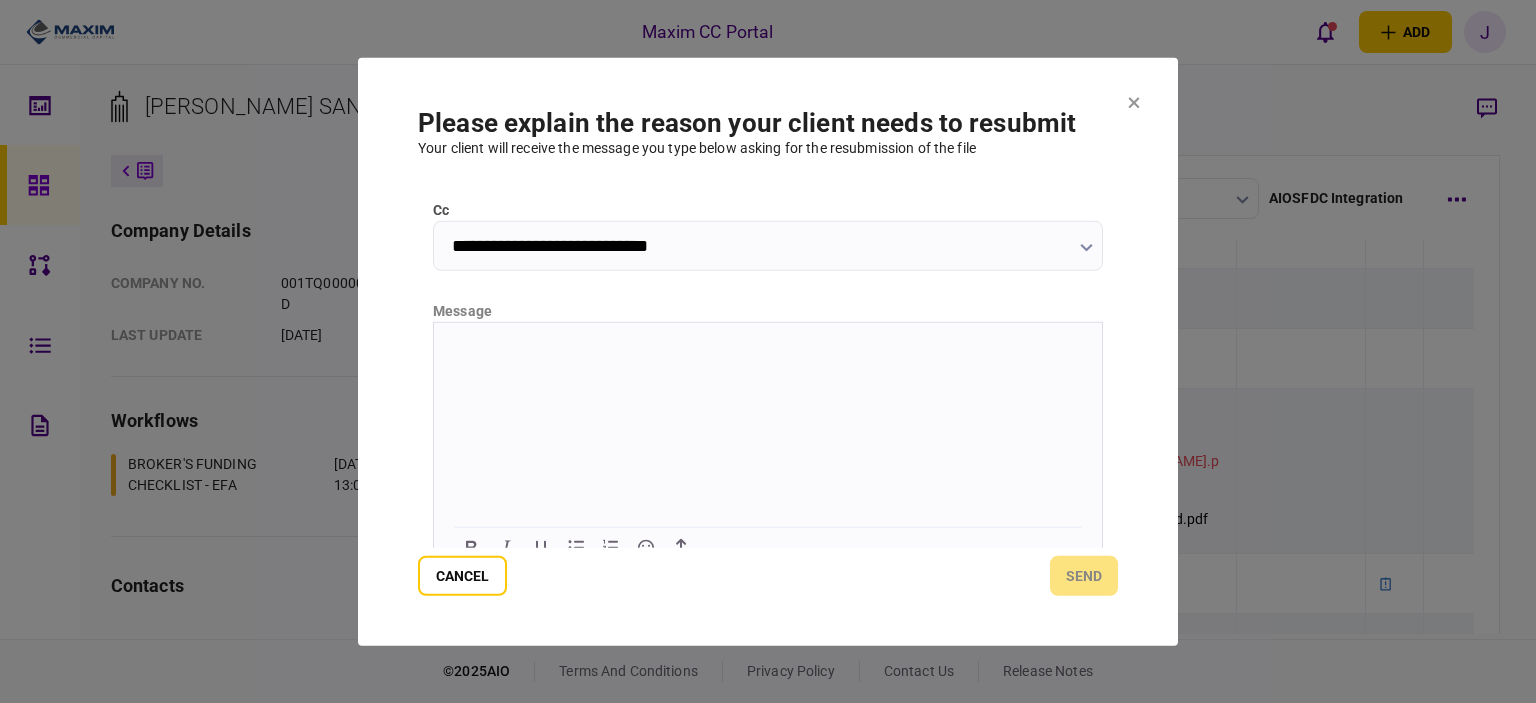 type 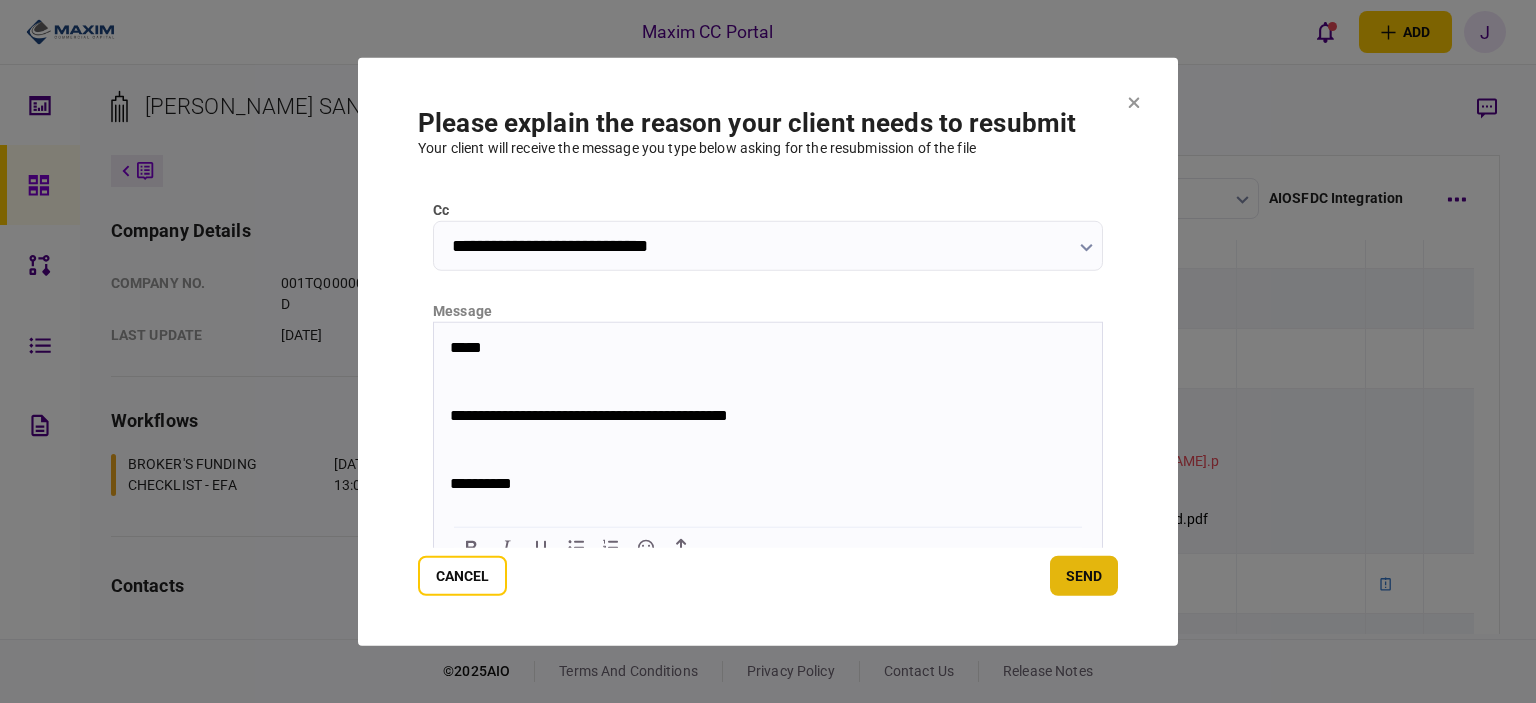 click on "send" at bounding box center (1084, 576) 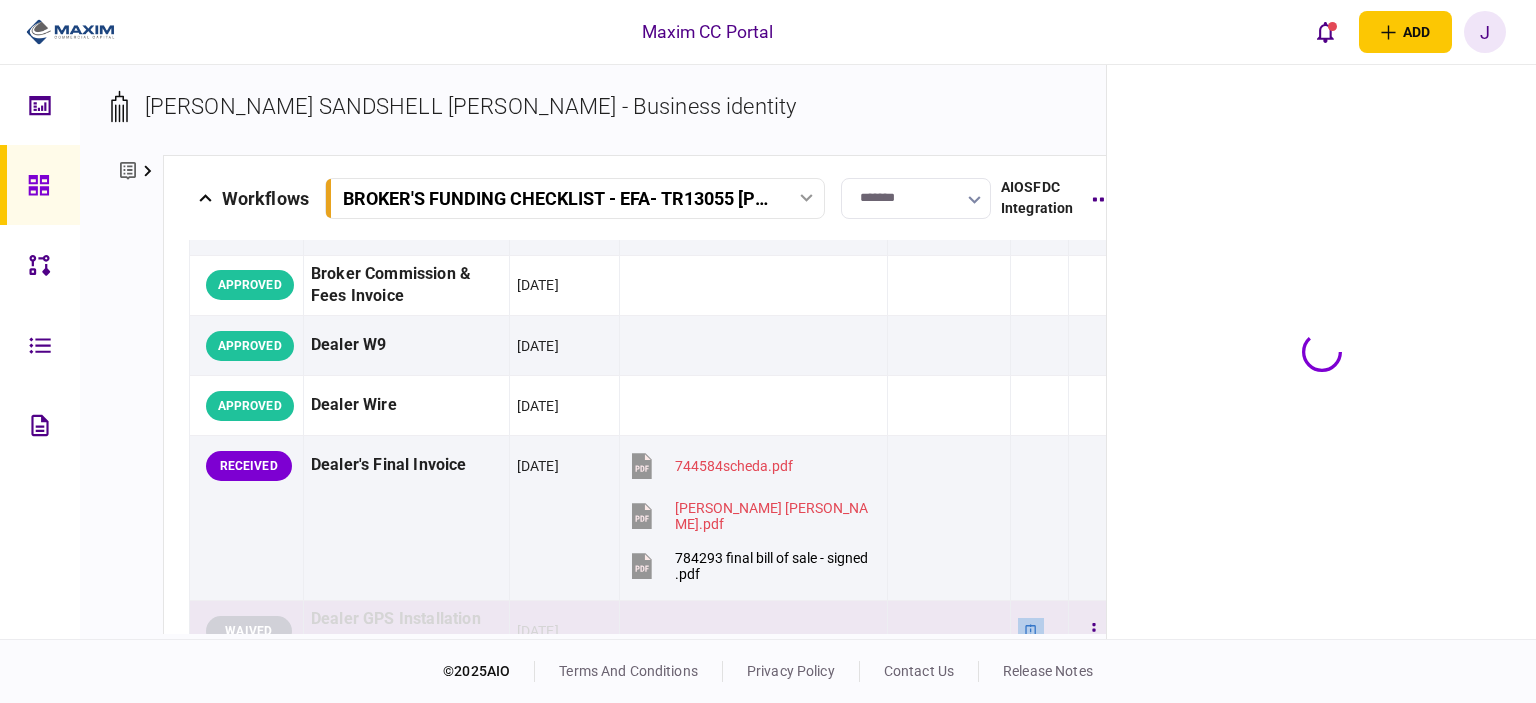 scroll, scrollTop: 1147, scrollLeft: 0, axis: vertical 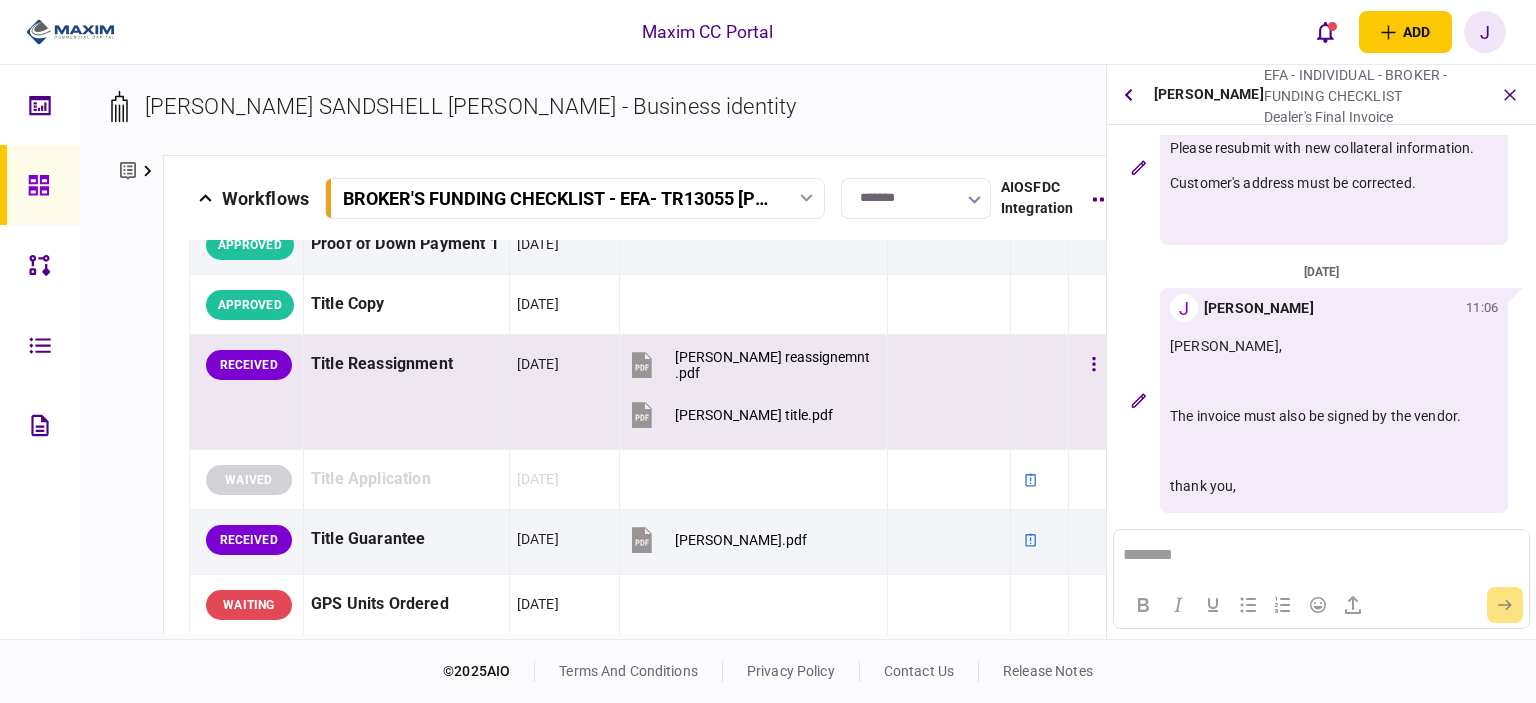 drag, startPoint x: 861, startPoint y: 396, endPoint x: 1038, endPoint y: 382, distance: 177.55281 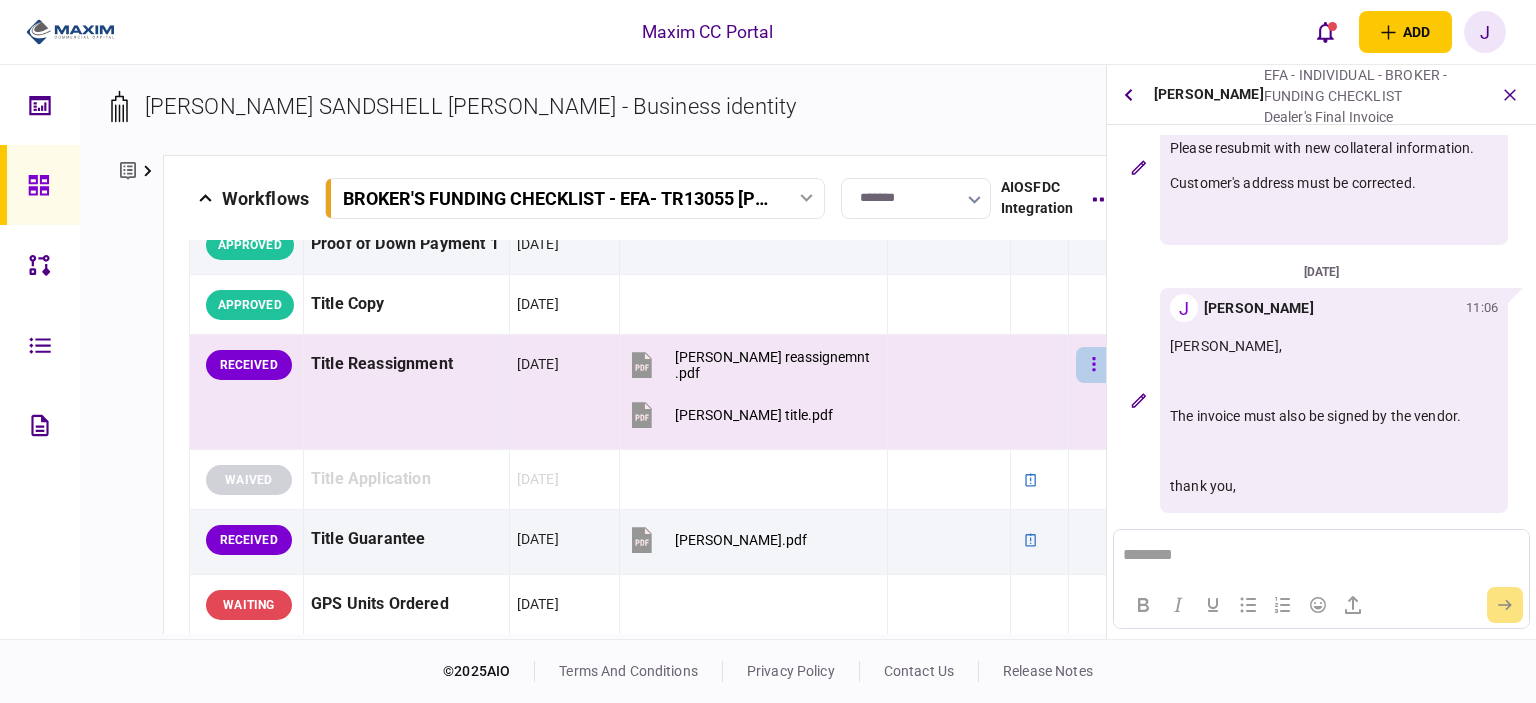 click at bounding box center [1094, 365] 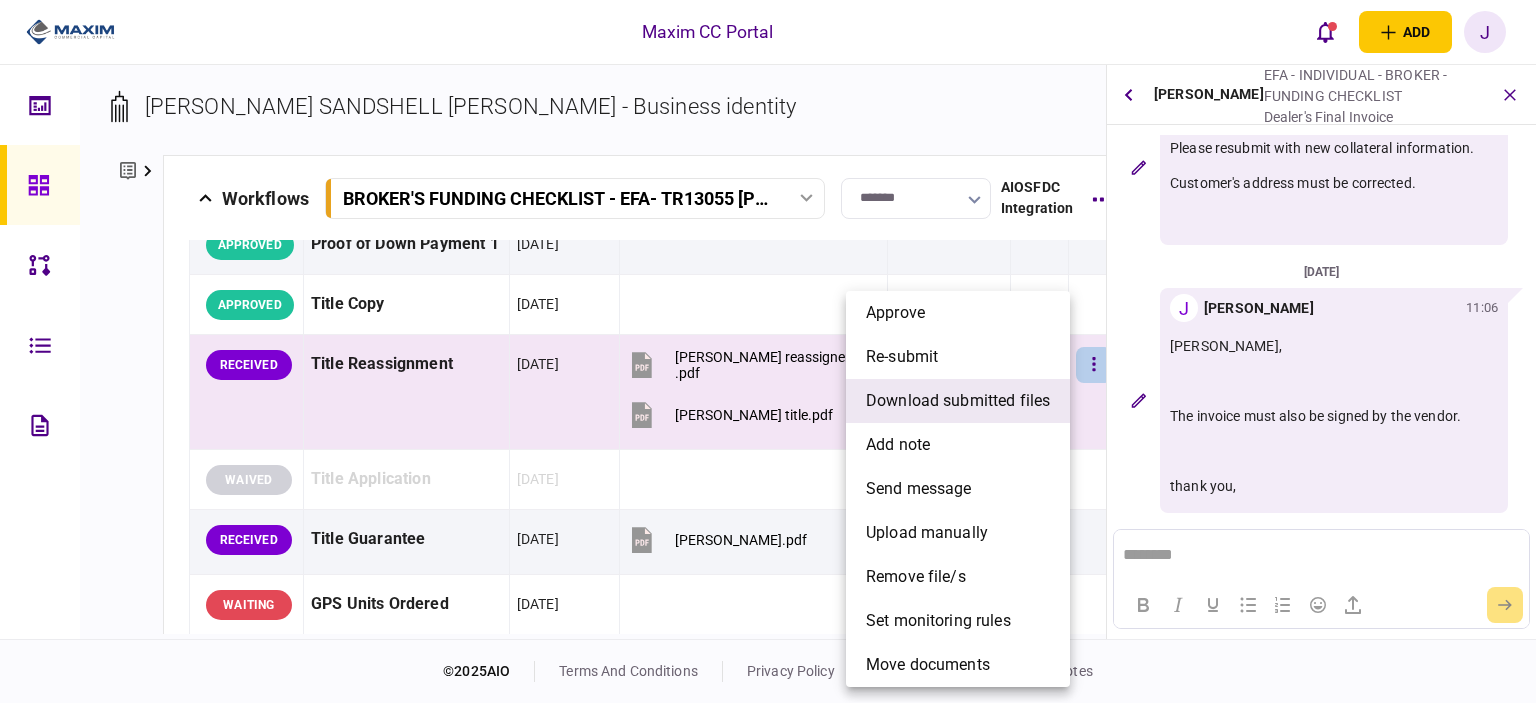 click on "download submitted files" at bounding box center [958, 401] 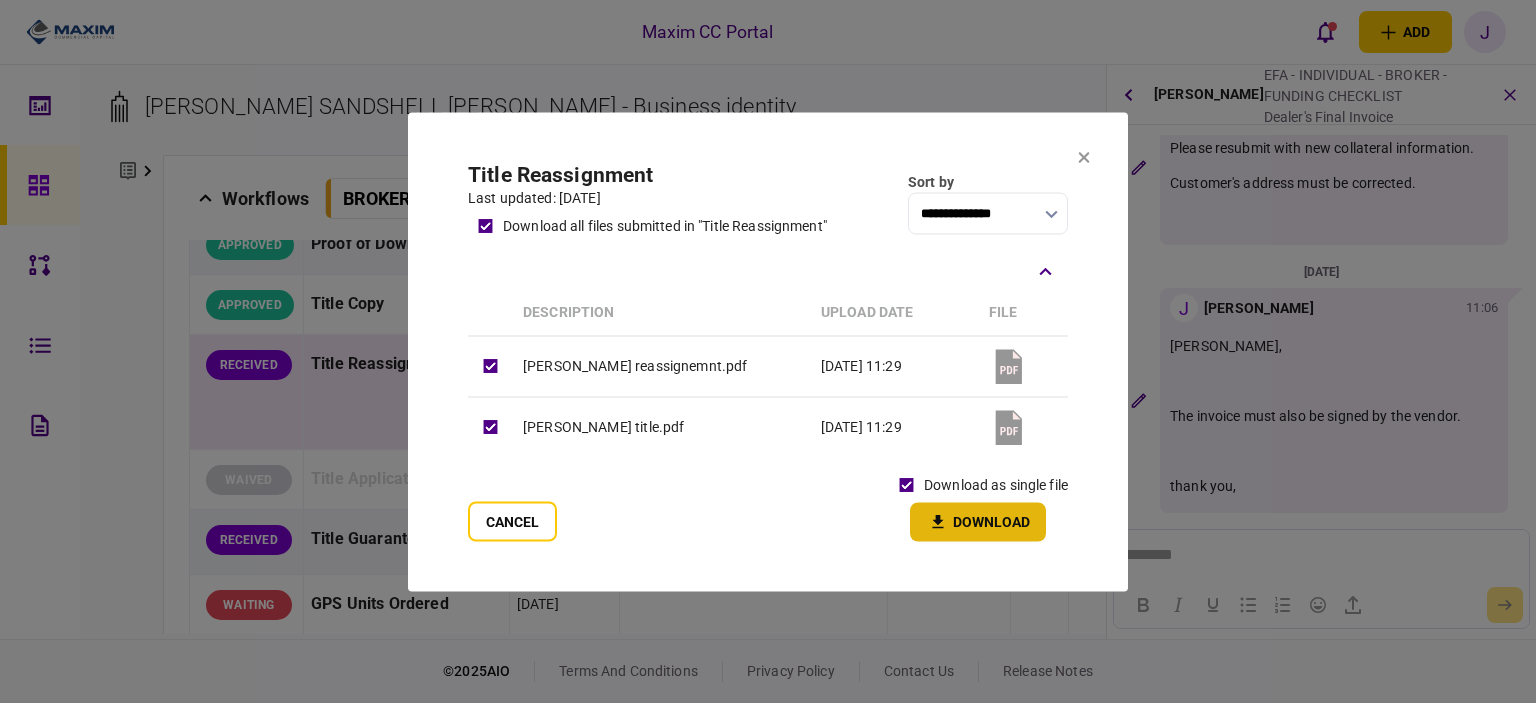 click on "Download" at bounding box center [978, 521] 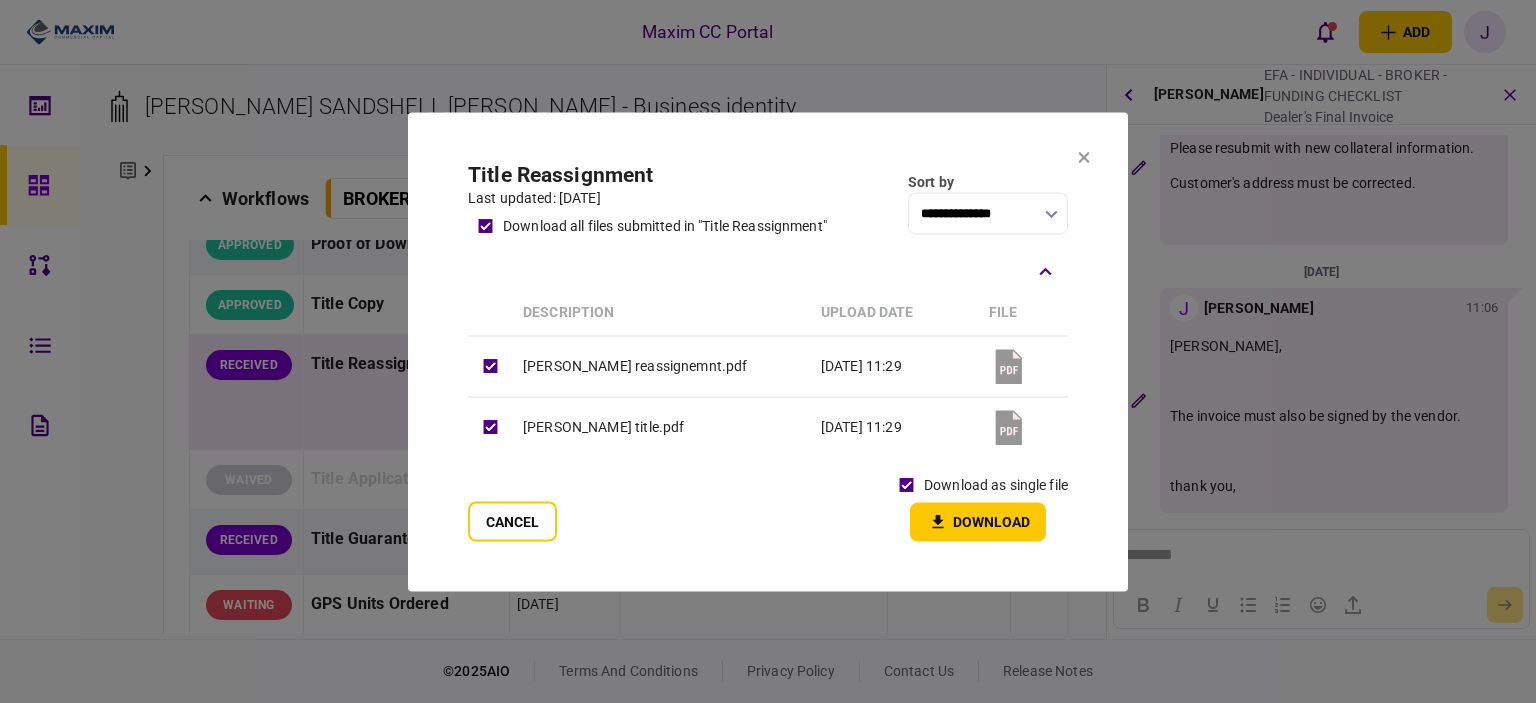 drag, startPoint x: 828, startPoint y: 159, endPoint x: 848, endPoint y: 156, distance: 20.22375 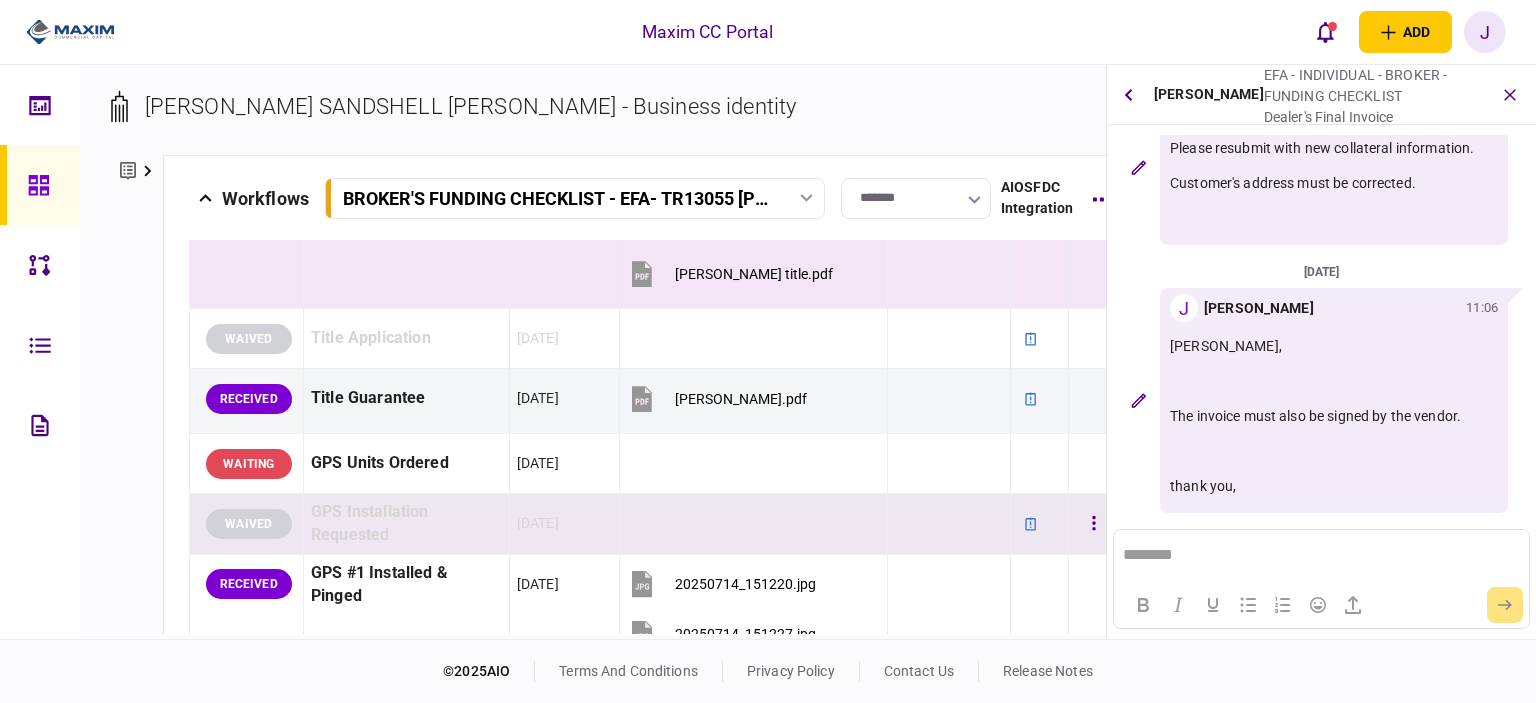 scroll, scrollTop: 1747, scrollLeft: 0, axis: vertical 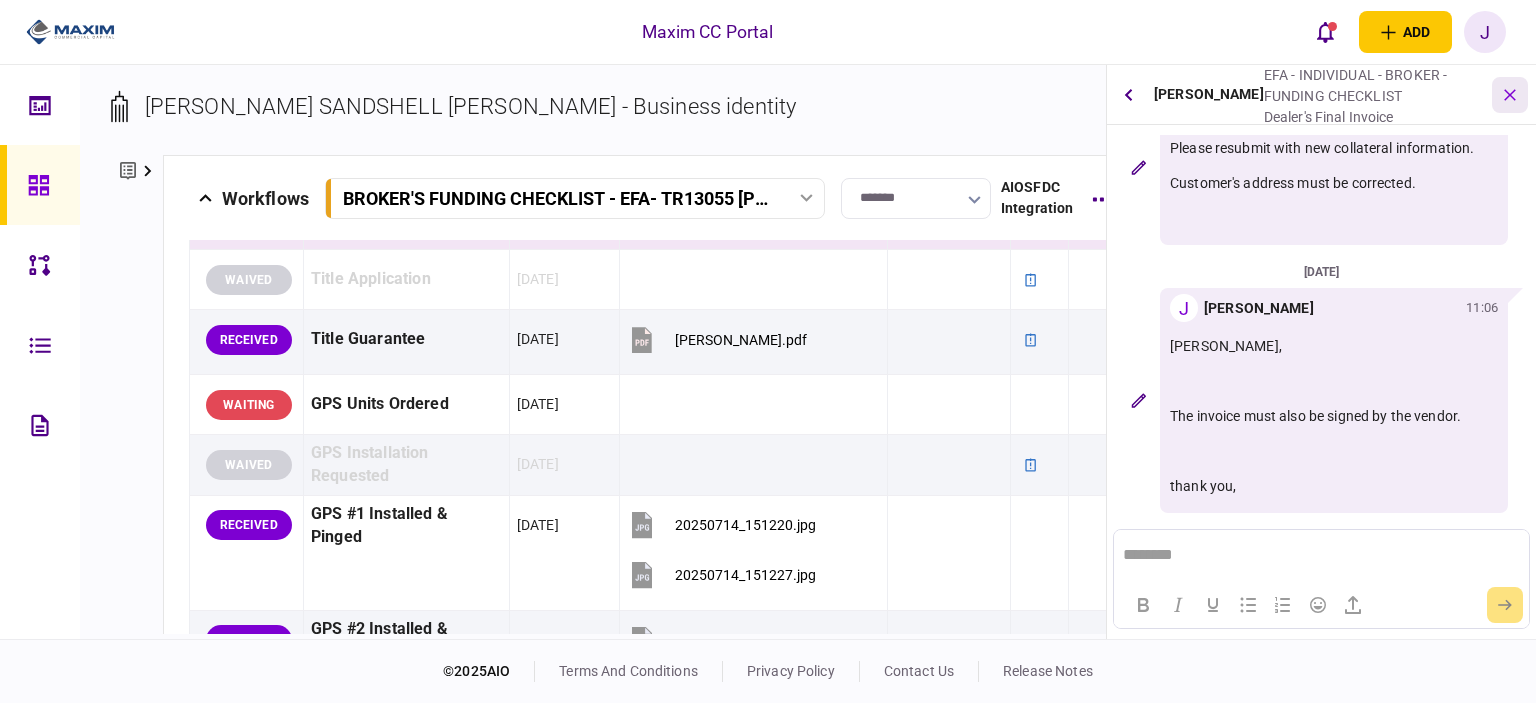 click 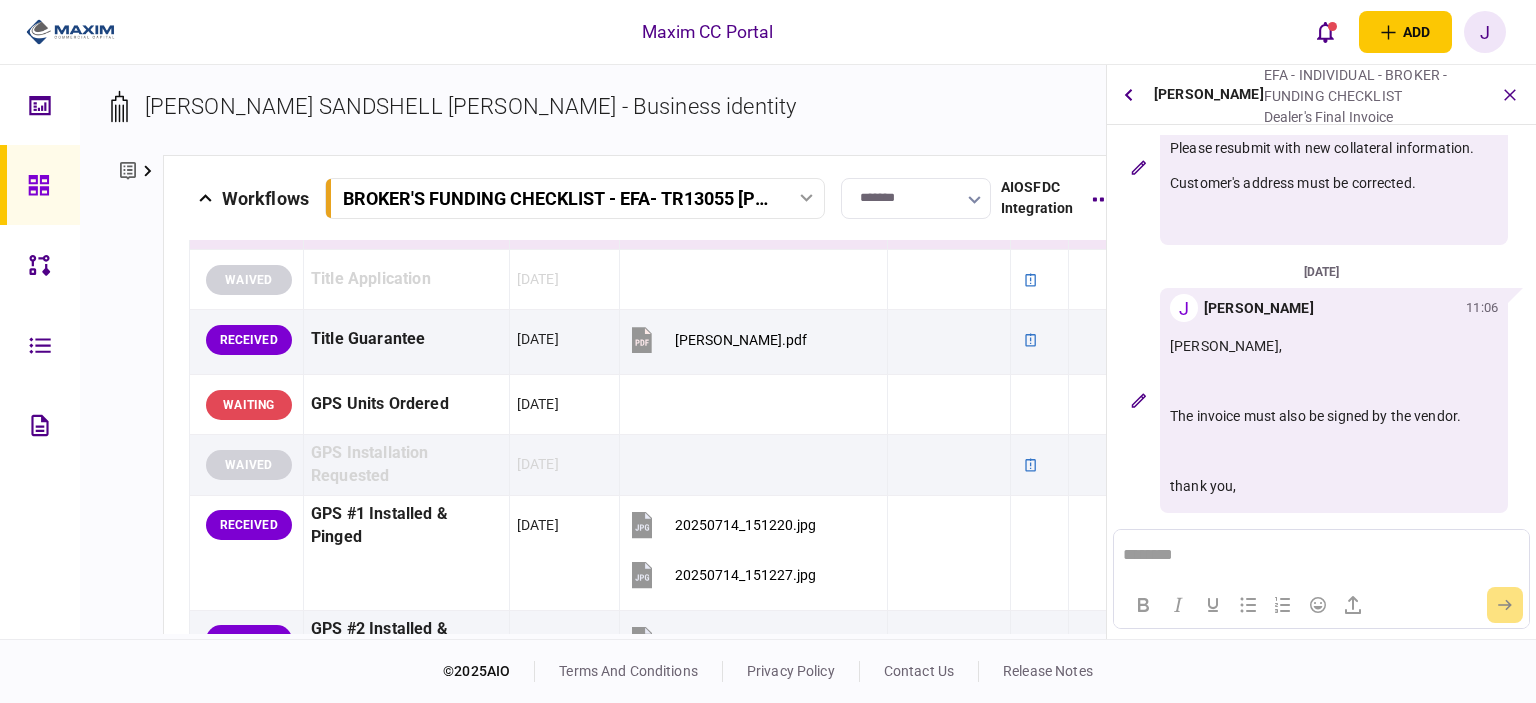 scroll, scrollTop: 1699, scrollLeft: 0, axis: vertical 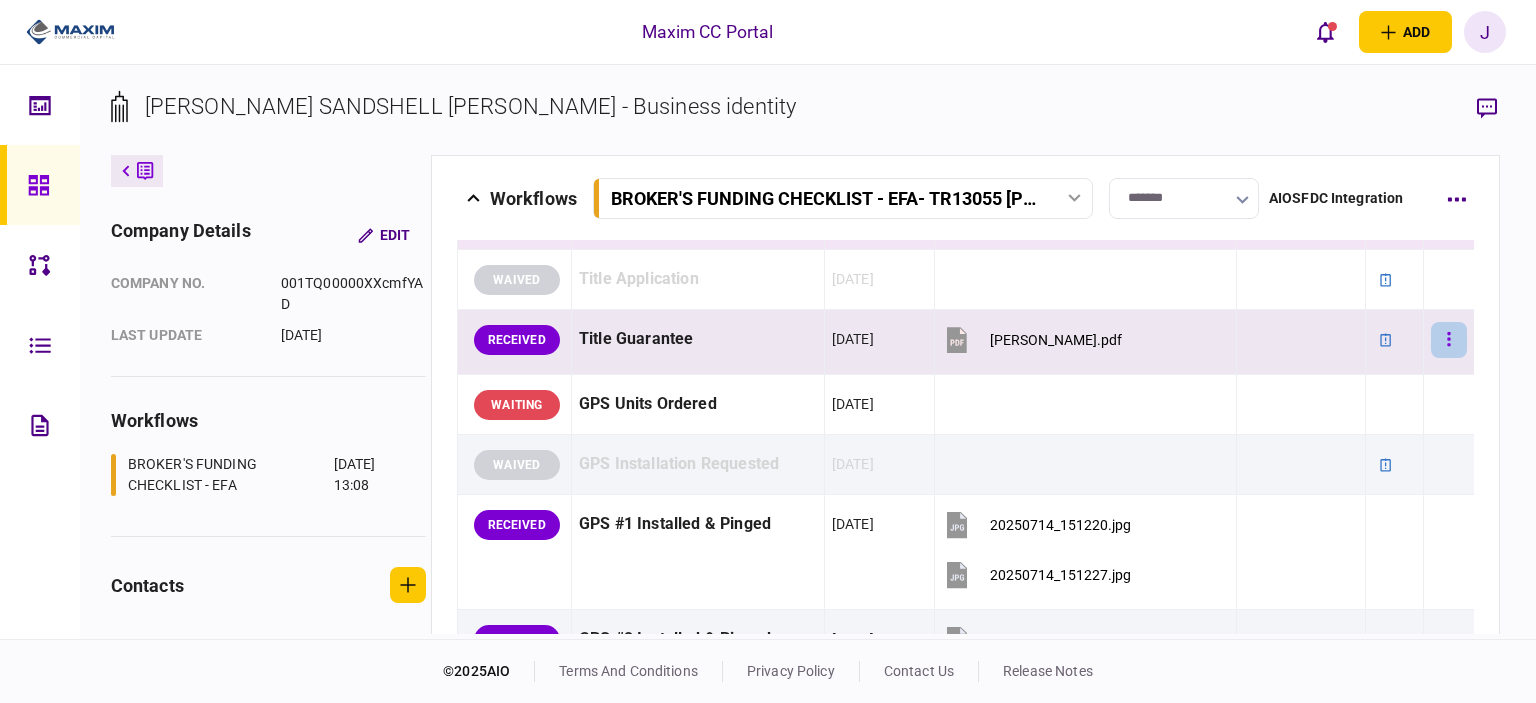 click at bounding box center (1449, 340) 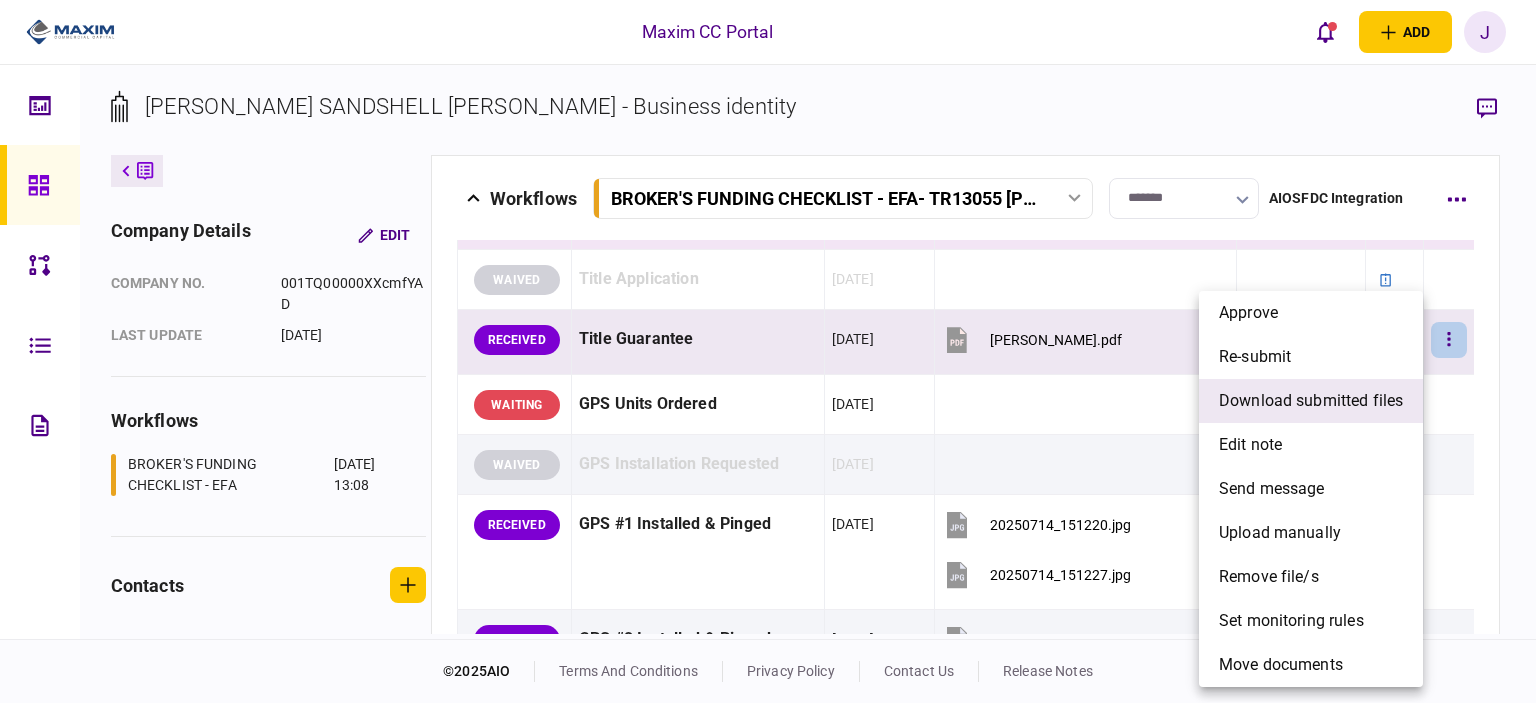 click on "download submitted files" at bounding box center [1311, 401] 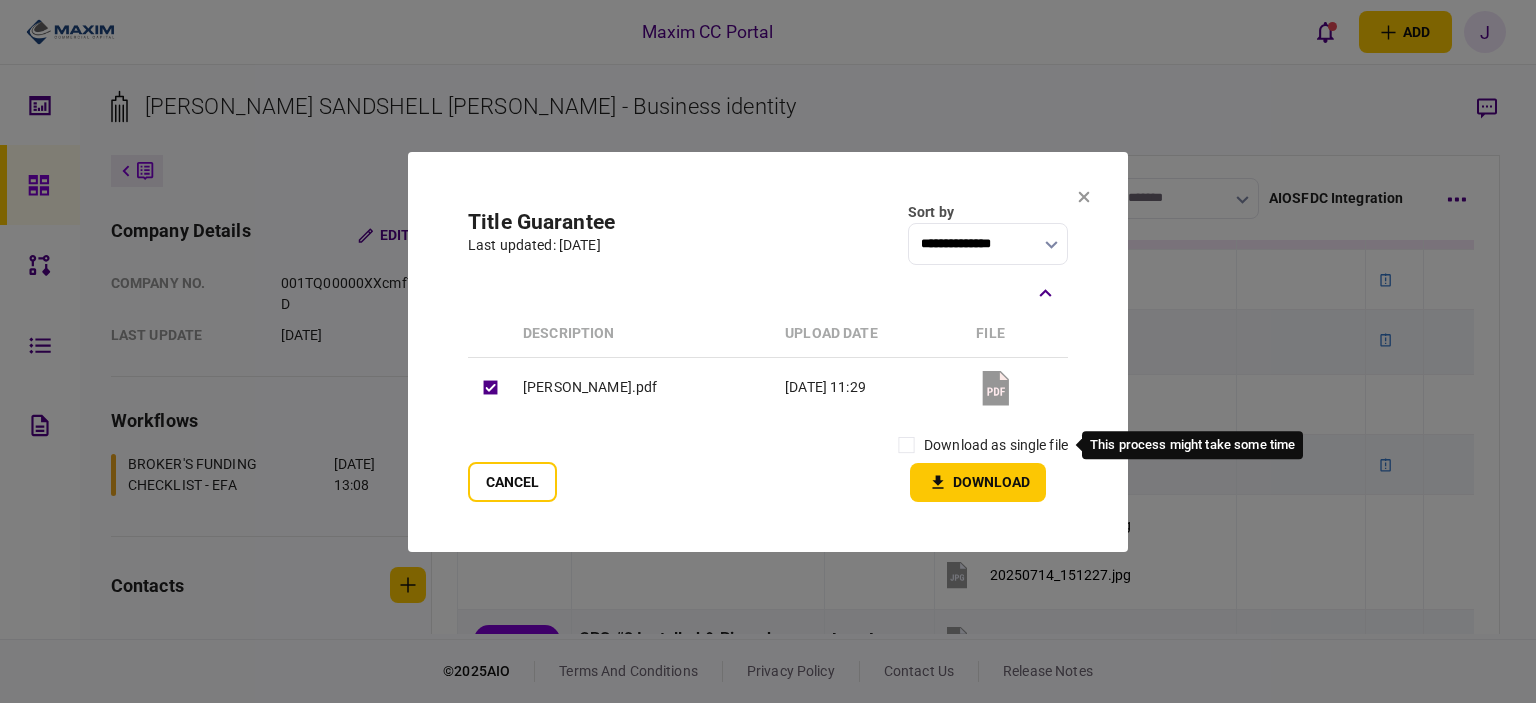 click on "download as single file" at bounding box center [996, 445] 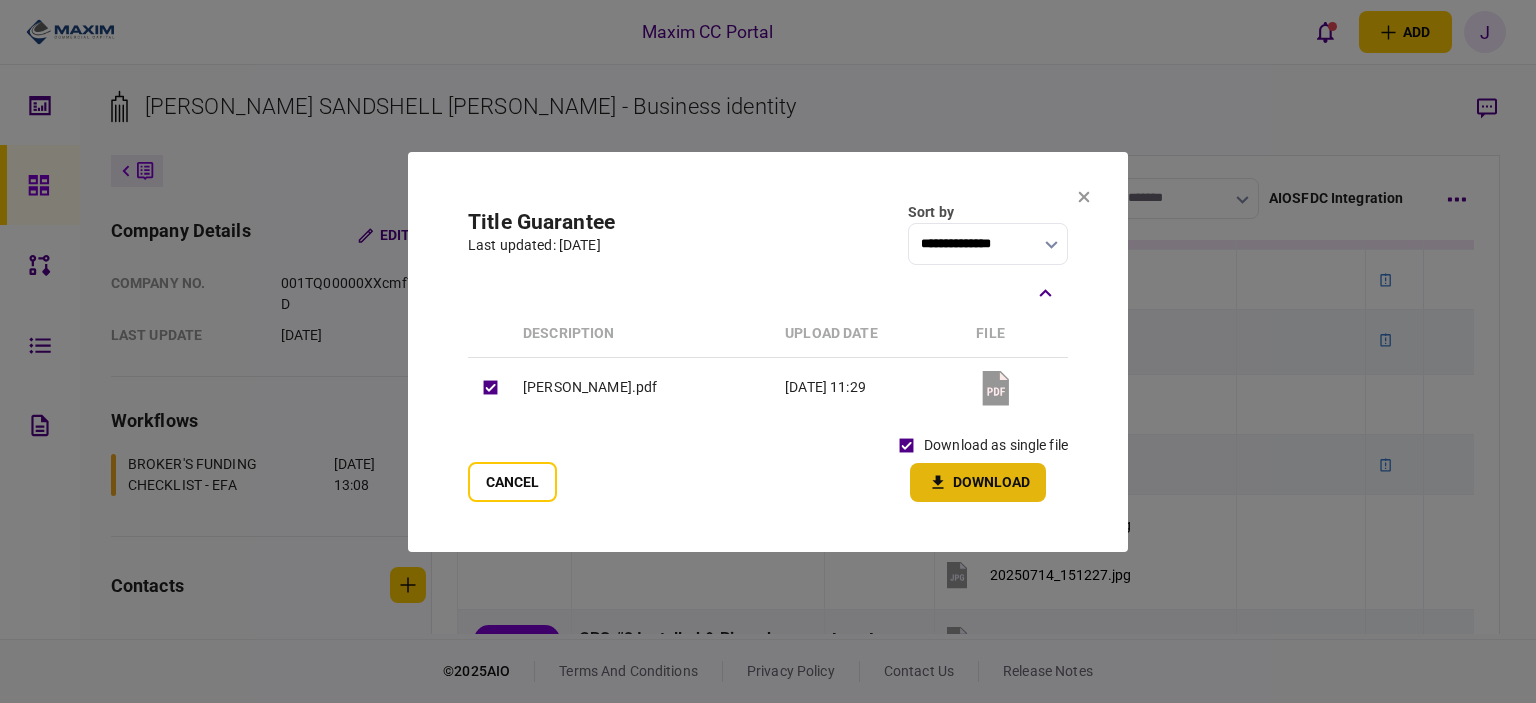 click 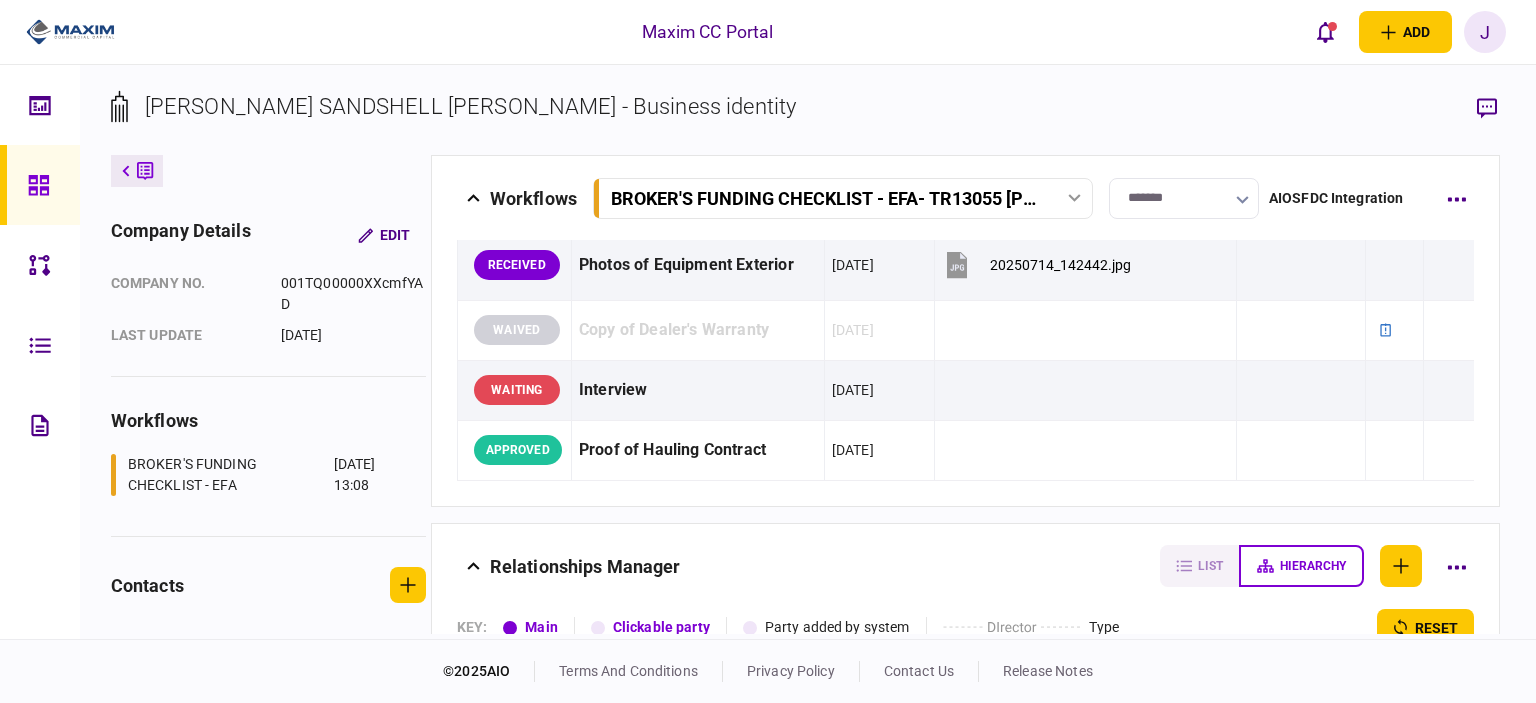 scroll, scrollTop: 2099, scrollLeft: 0, axis: vertical 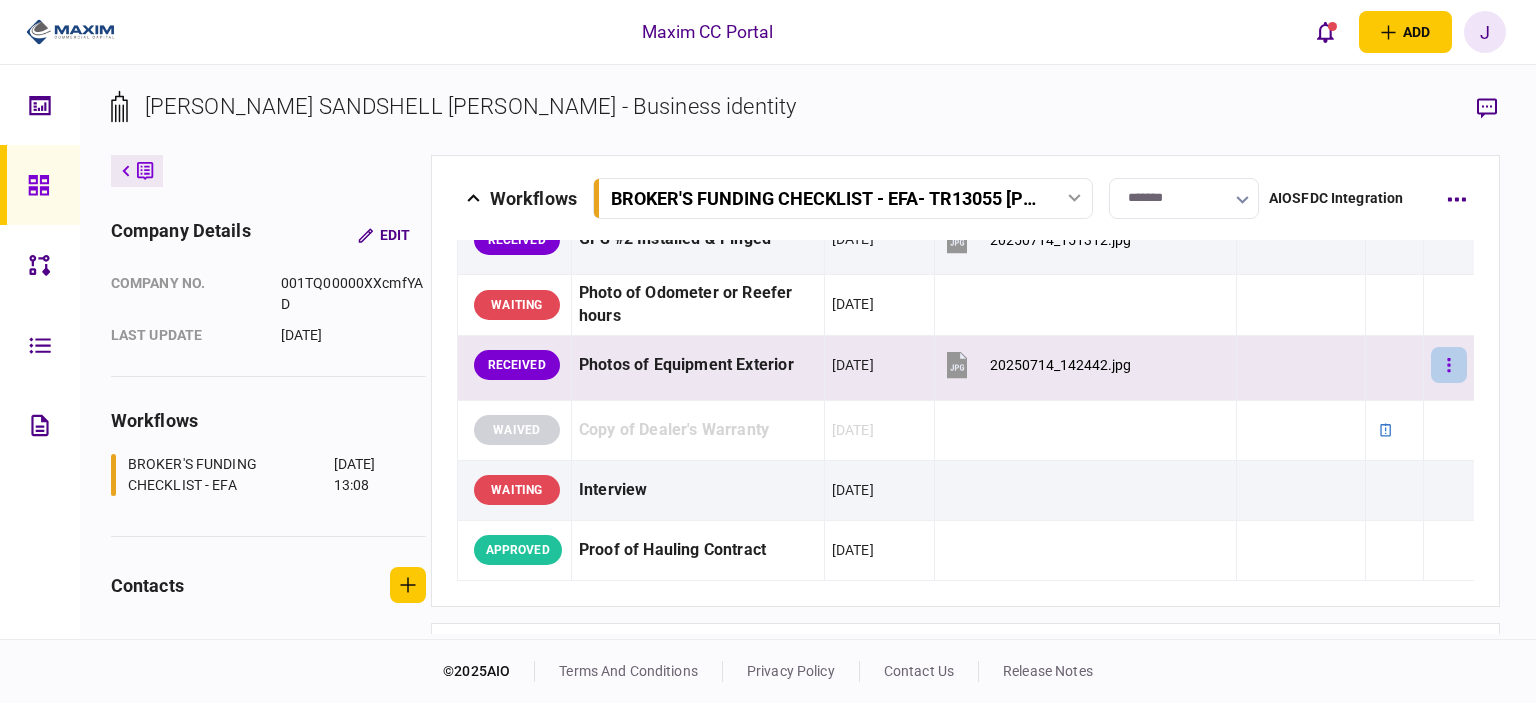 click at bounding box center (1449, 365) 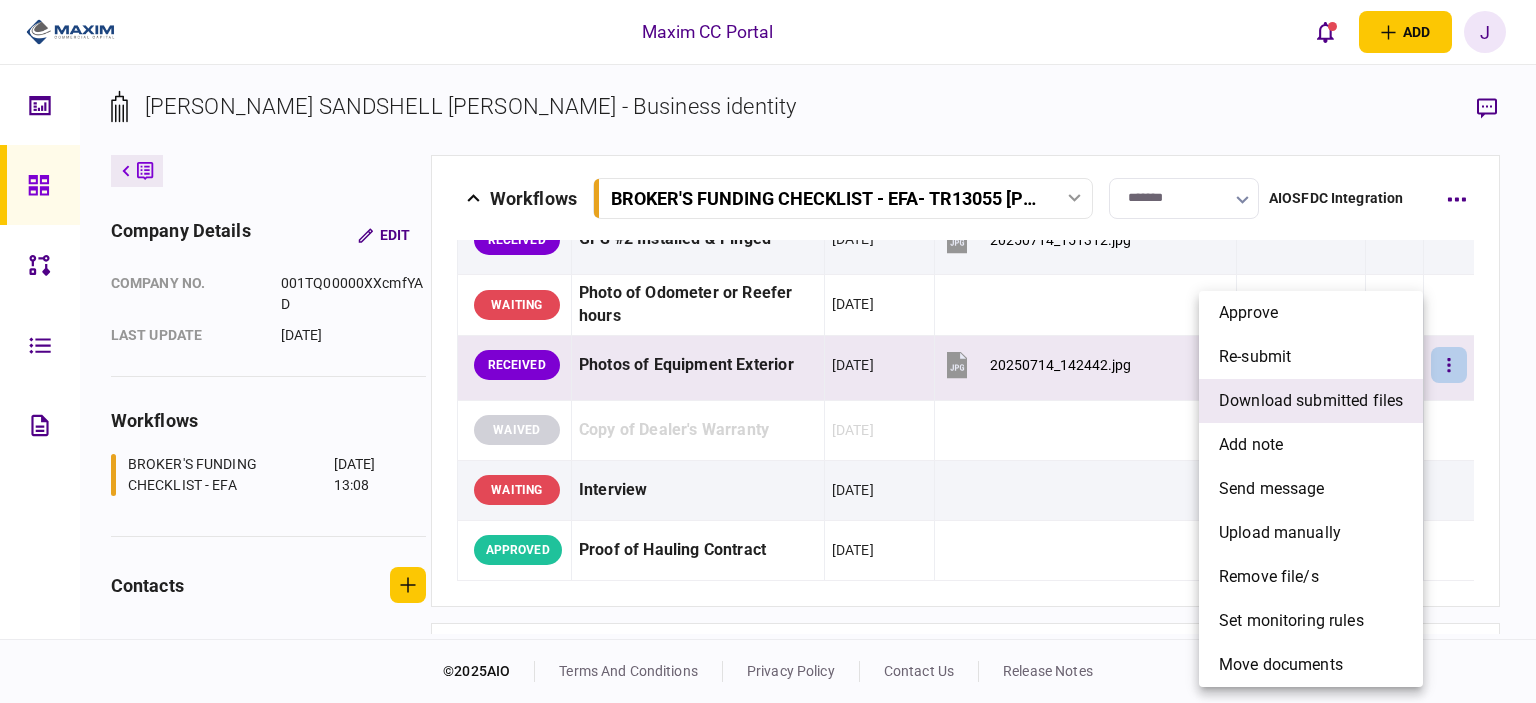 click on "download submitted files" at bounding box center [1311, 401] 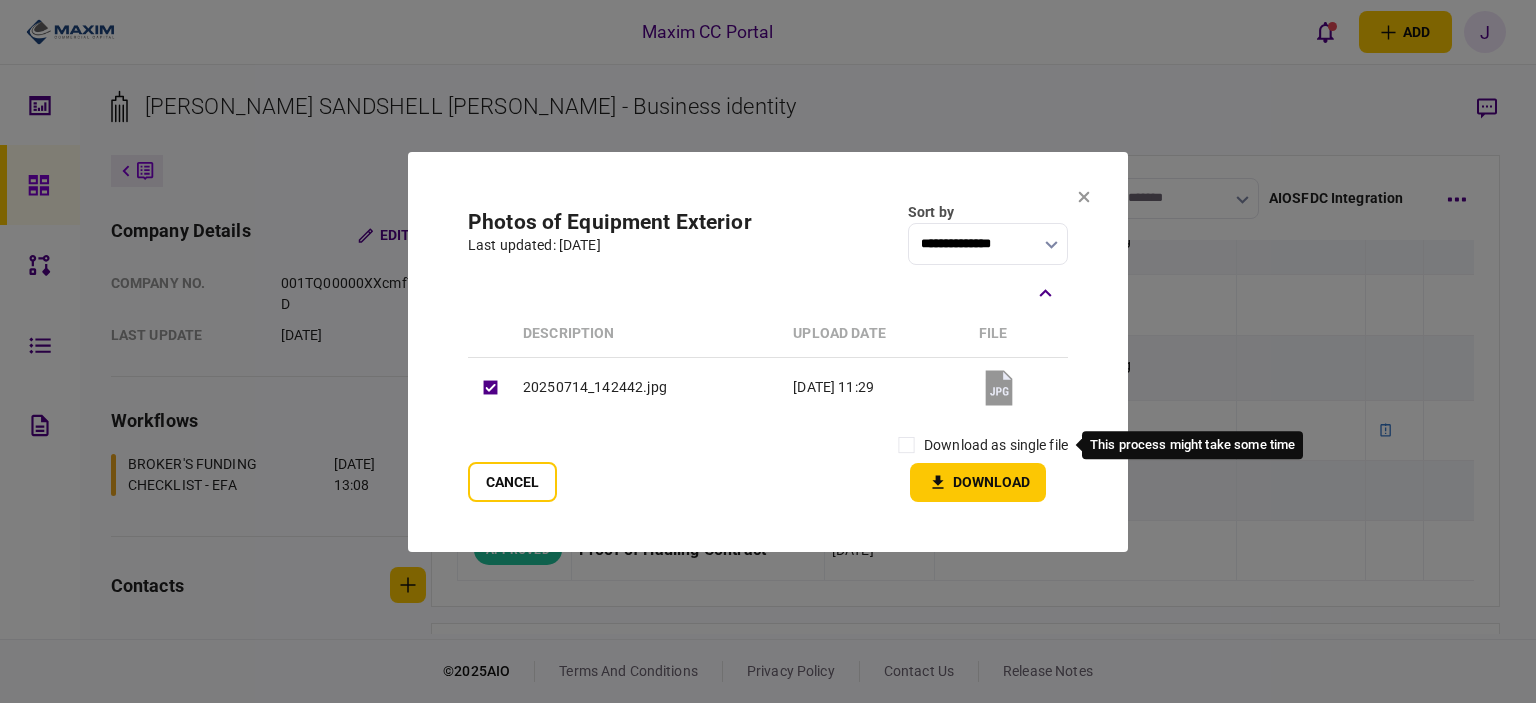click on "download as single file" at bounding box center (996, 445) 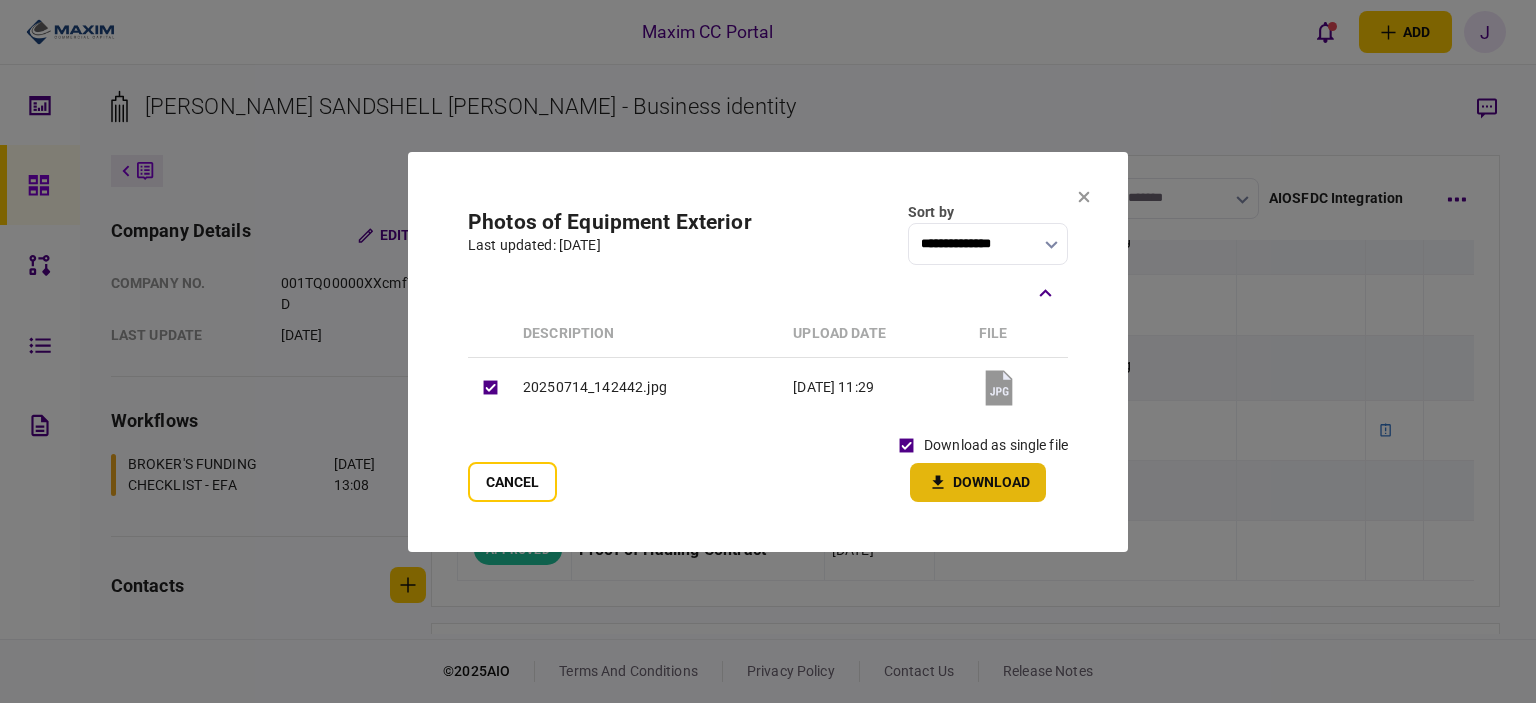 click on "Download" at bounding box center (978, 482) 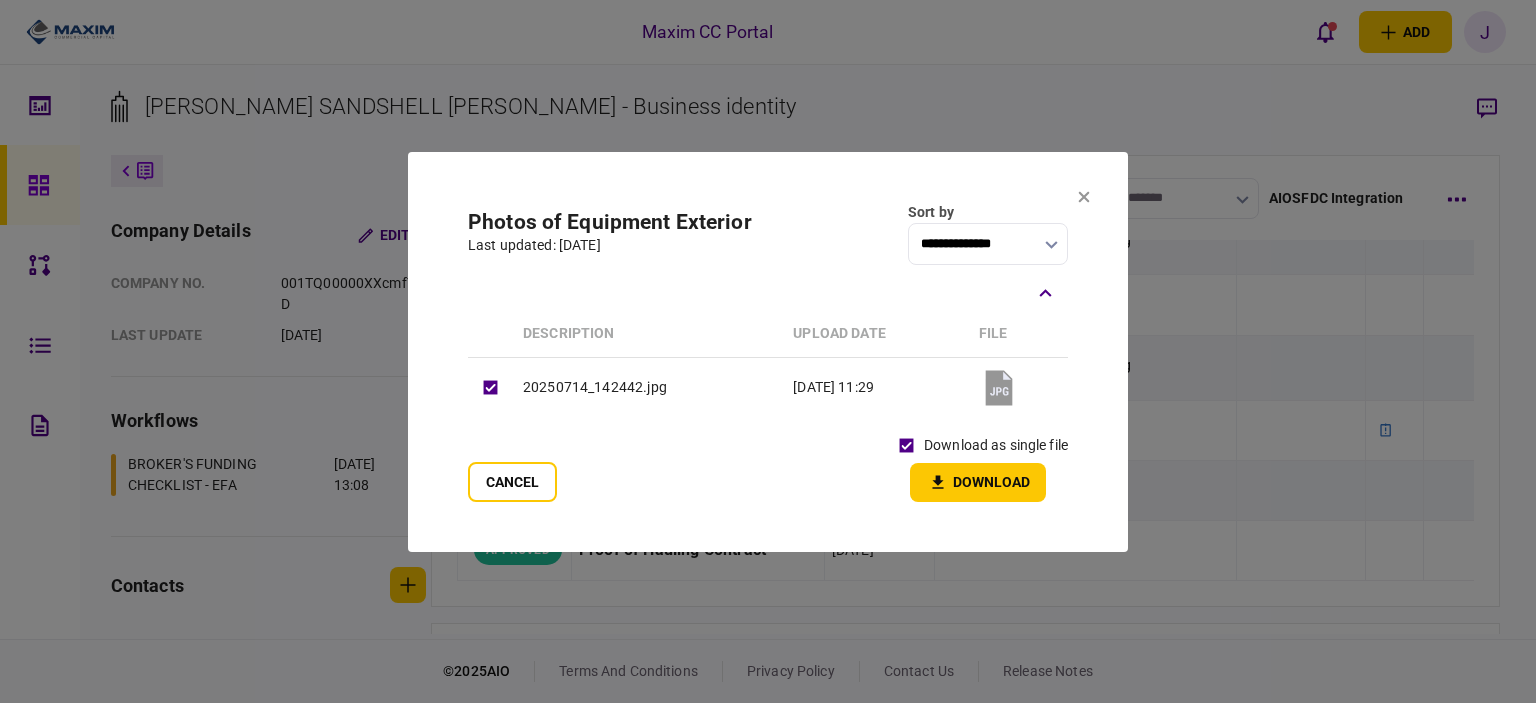 drag, startPoint x: 836, startPoint y: 215, endPoint x: 868, endPoint y: 215, distance: 32 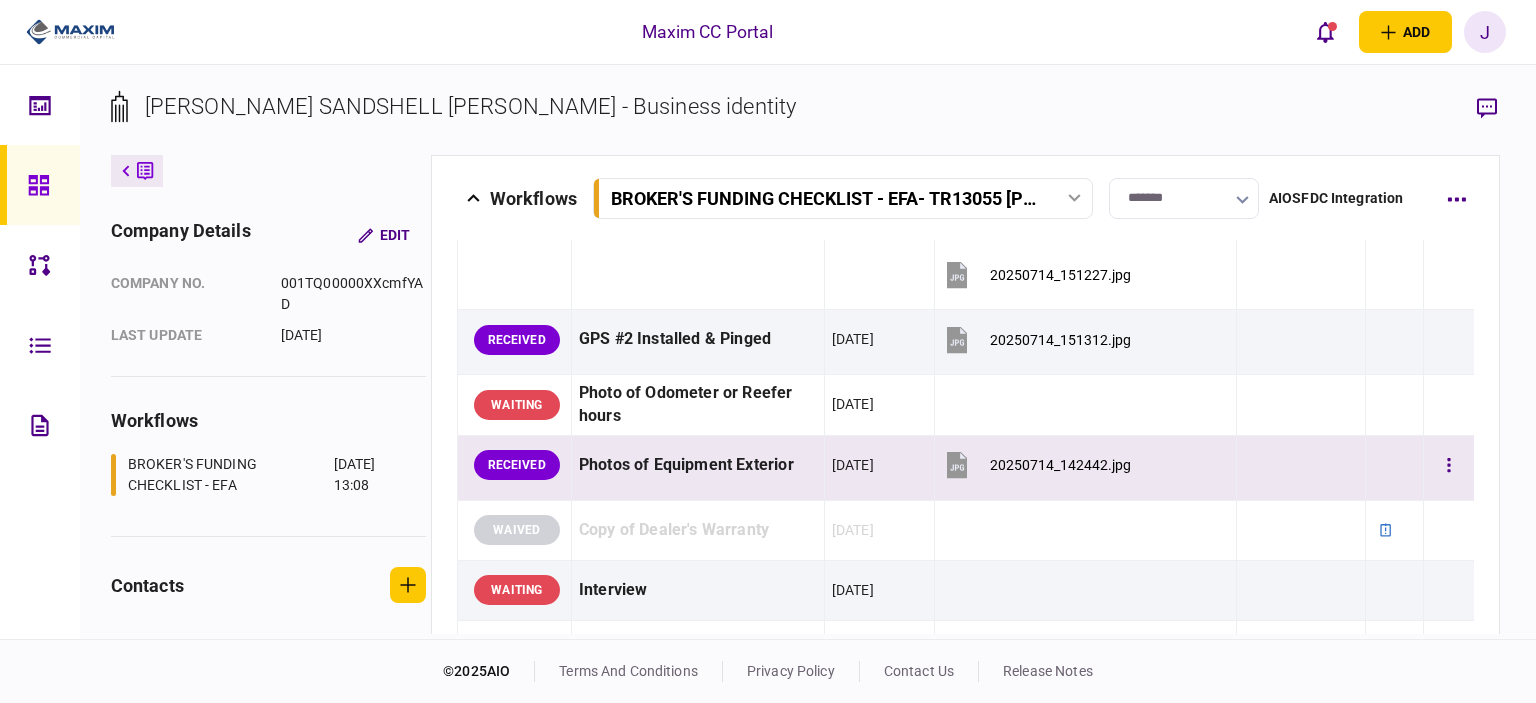 scroll, scrollTop: 1899, scrollLeft: 0, axis: vertical 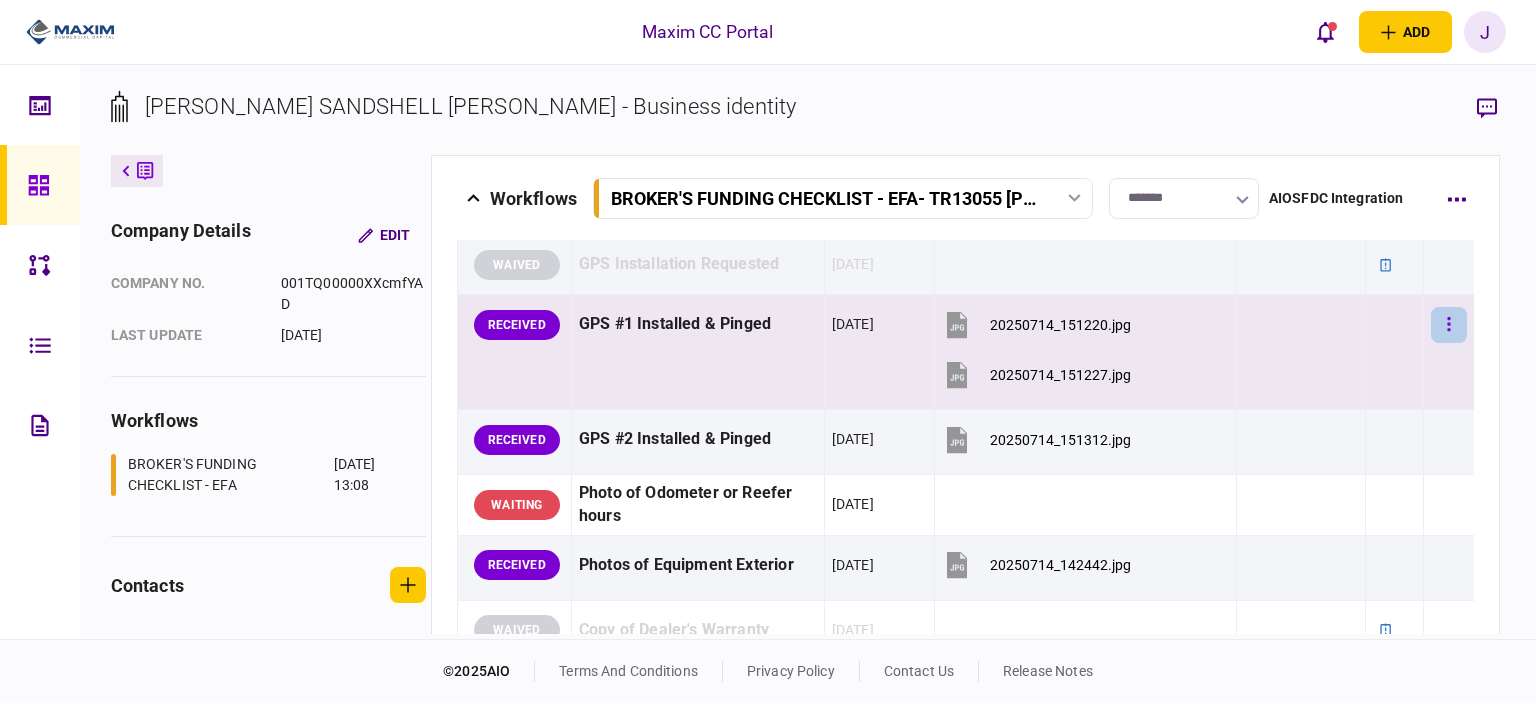 click at bounding box center [1449, 325] 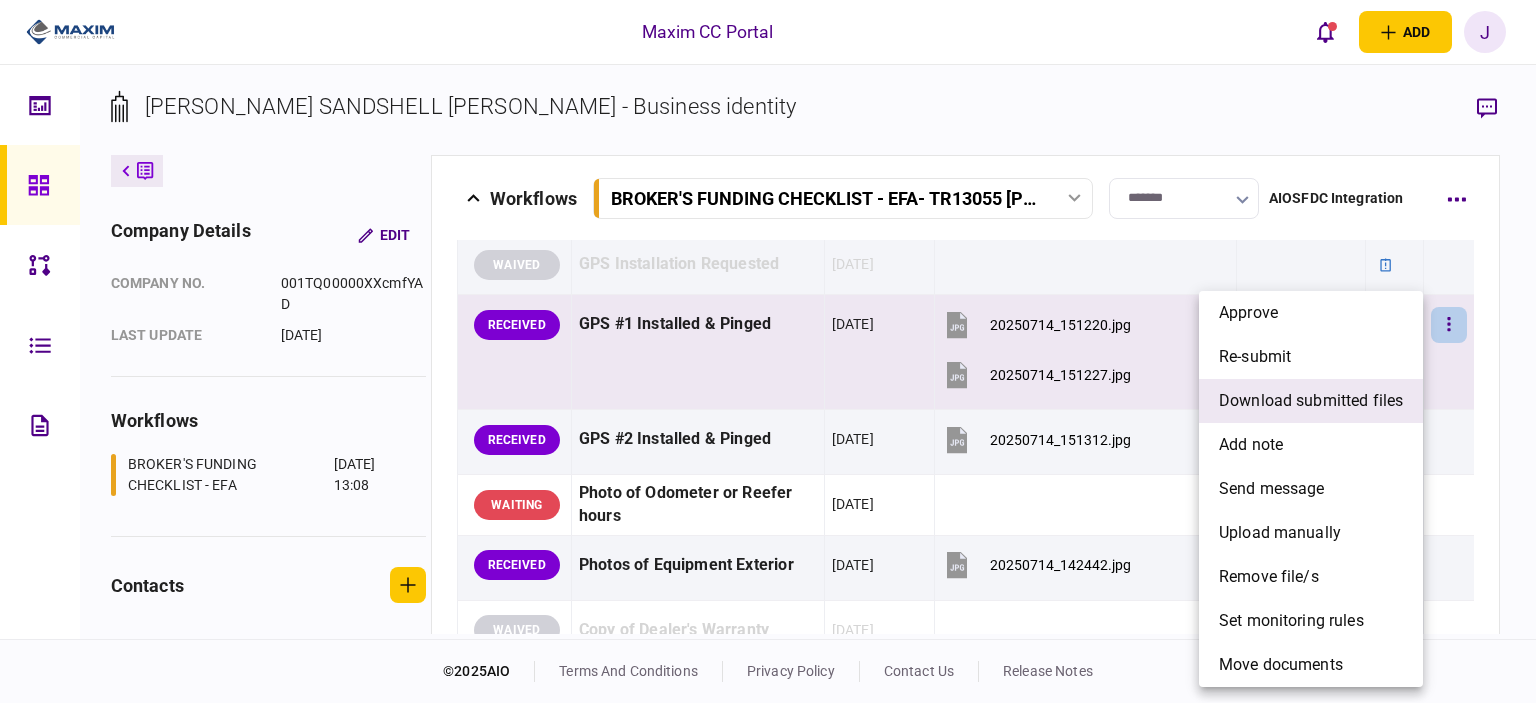 click on "download submitted files" at bounding box center [1311, 401] 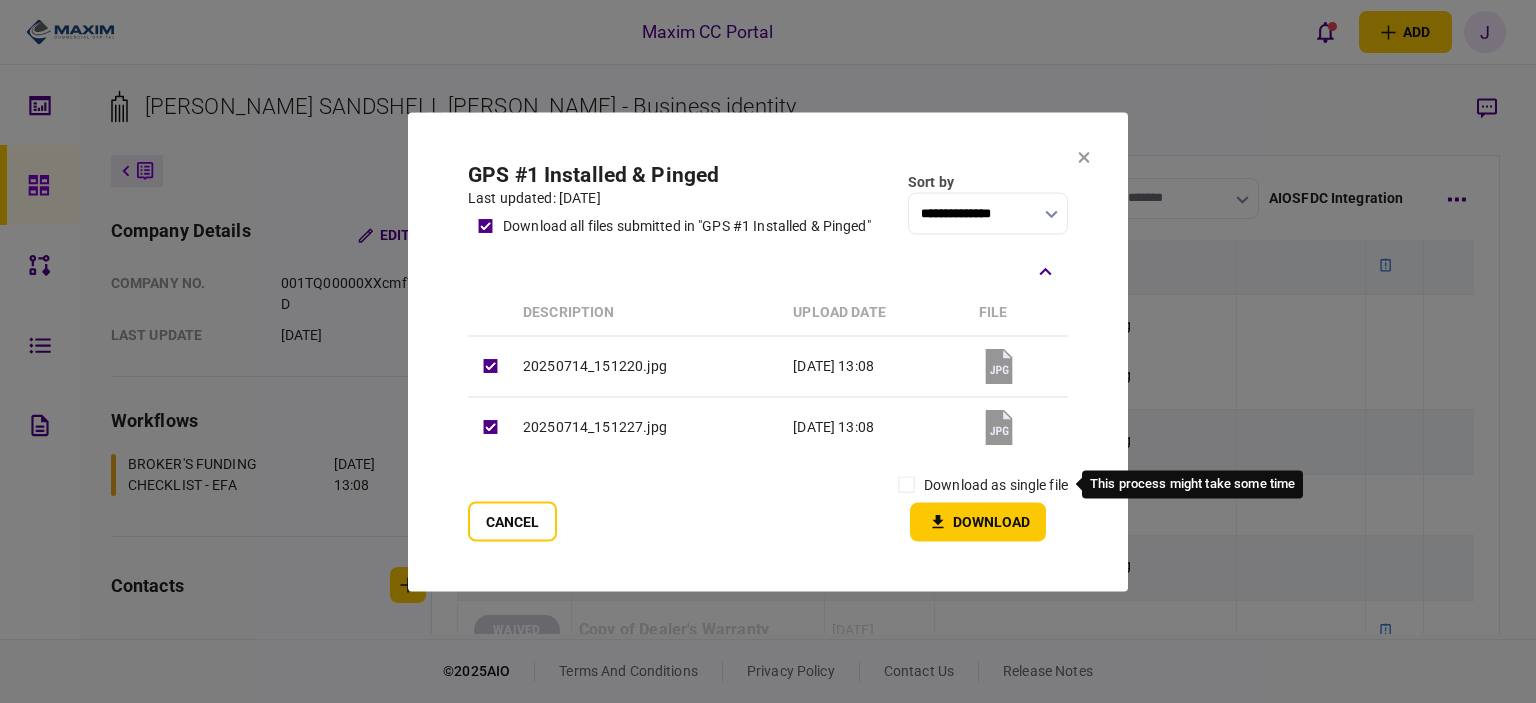 click on "download as single file" at bounding box center [996, 484] 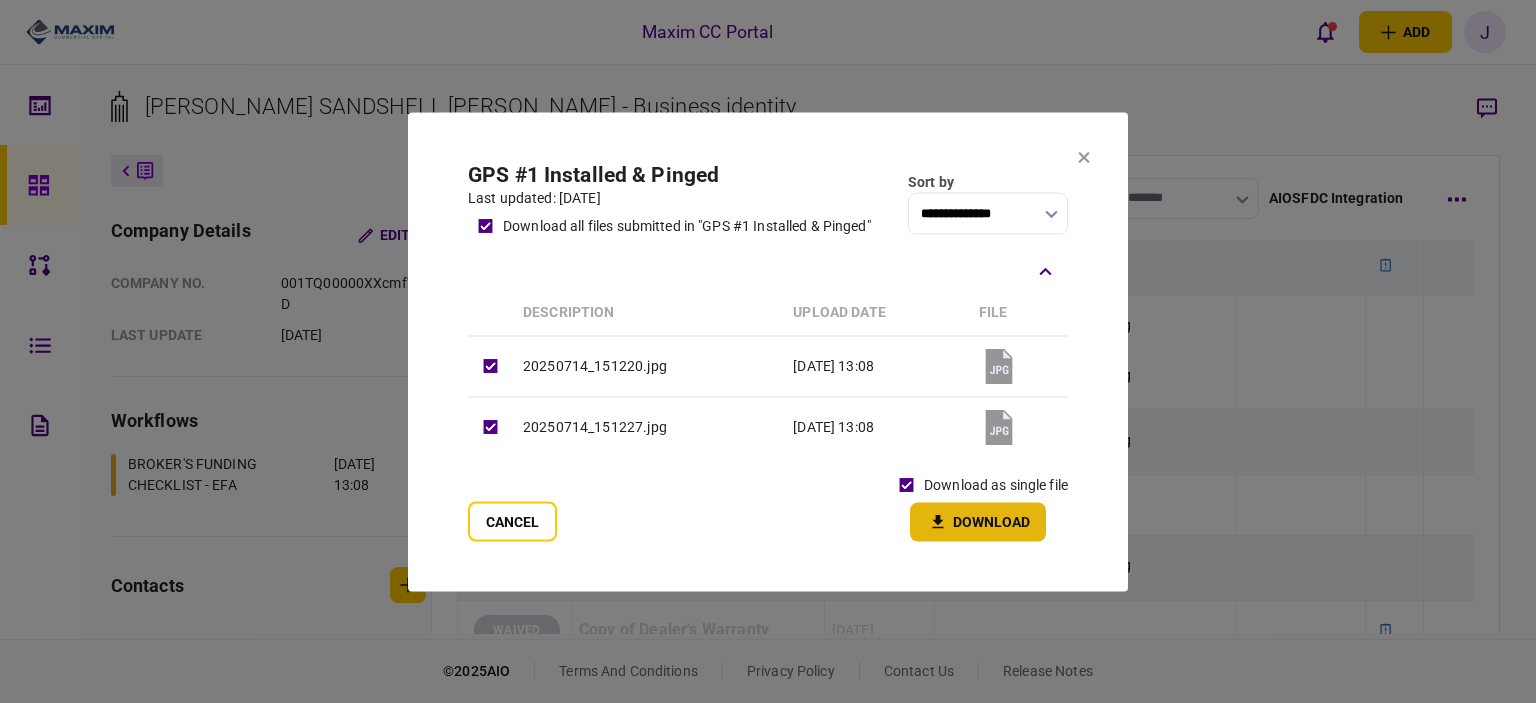 click 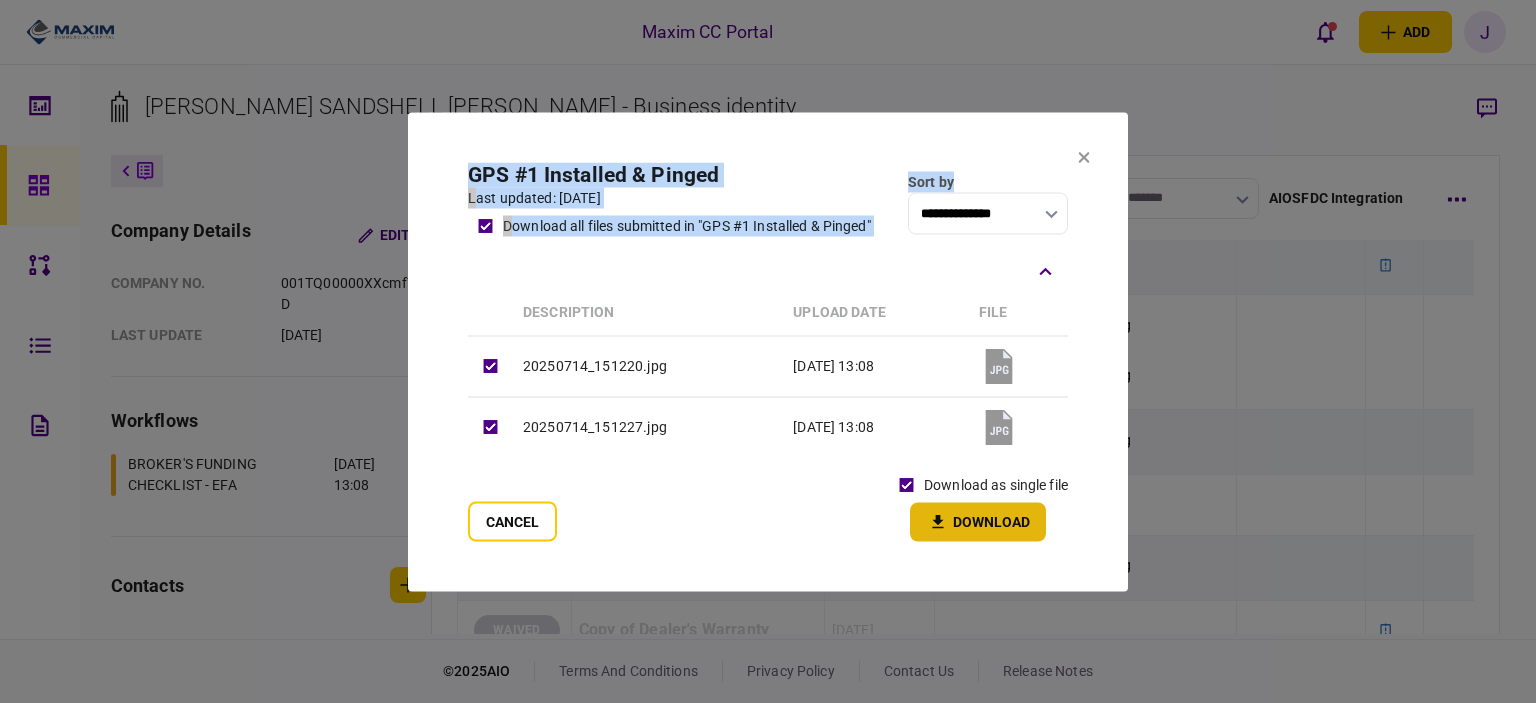 click 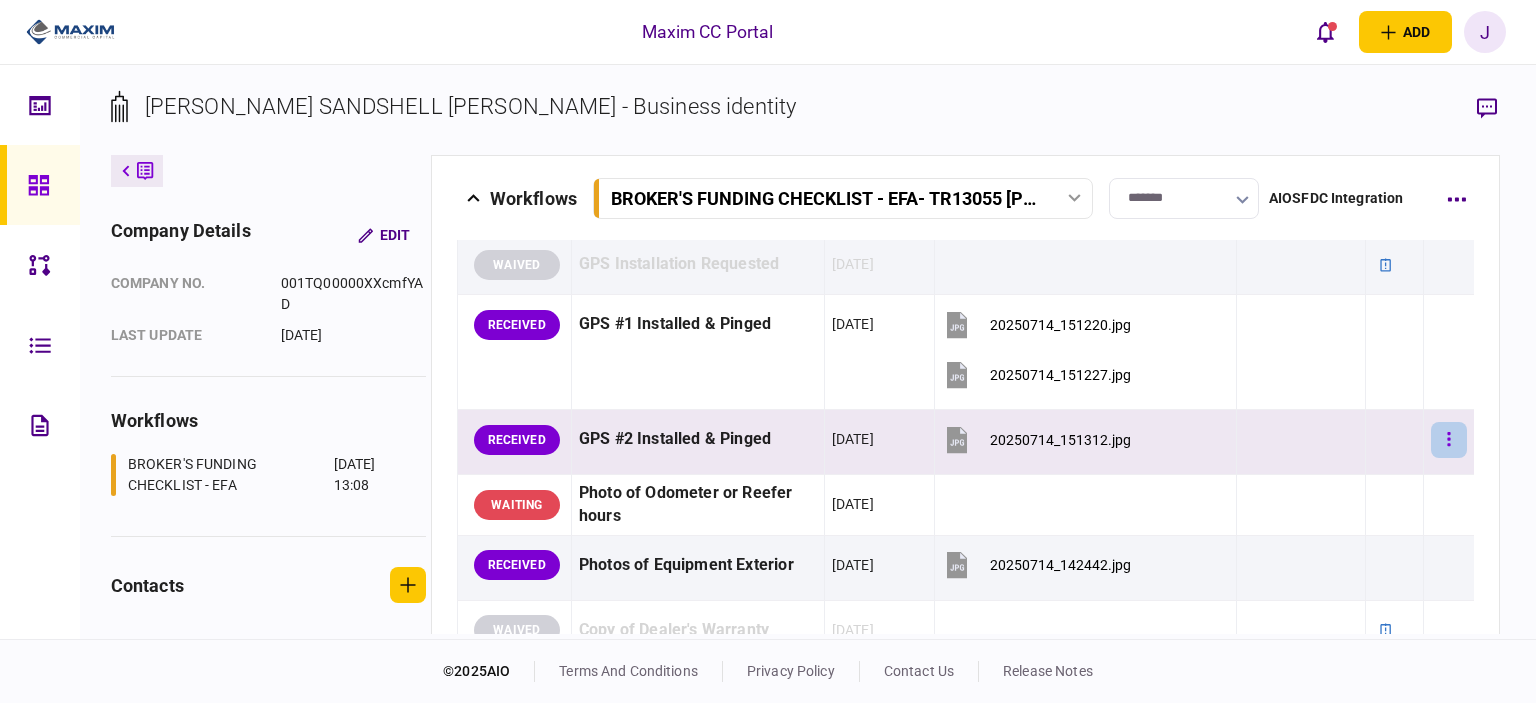 click at bounding box center (1449, 440) 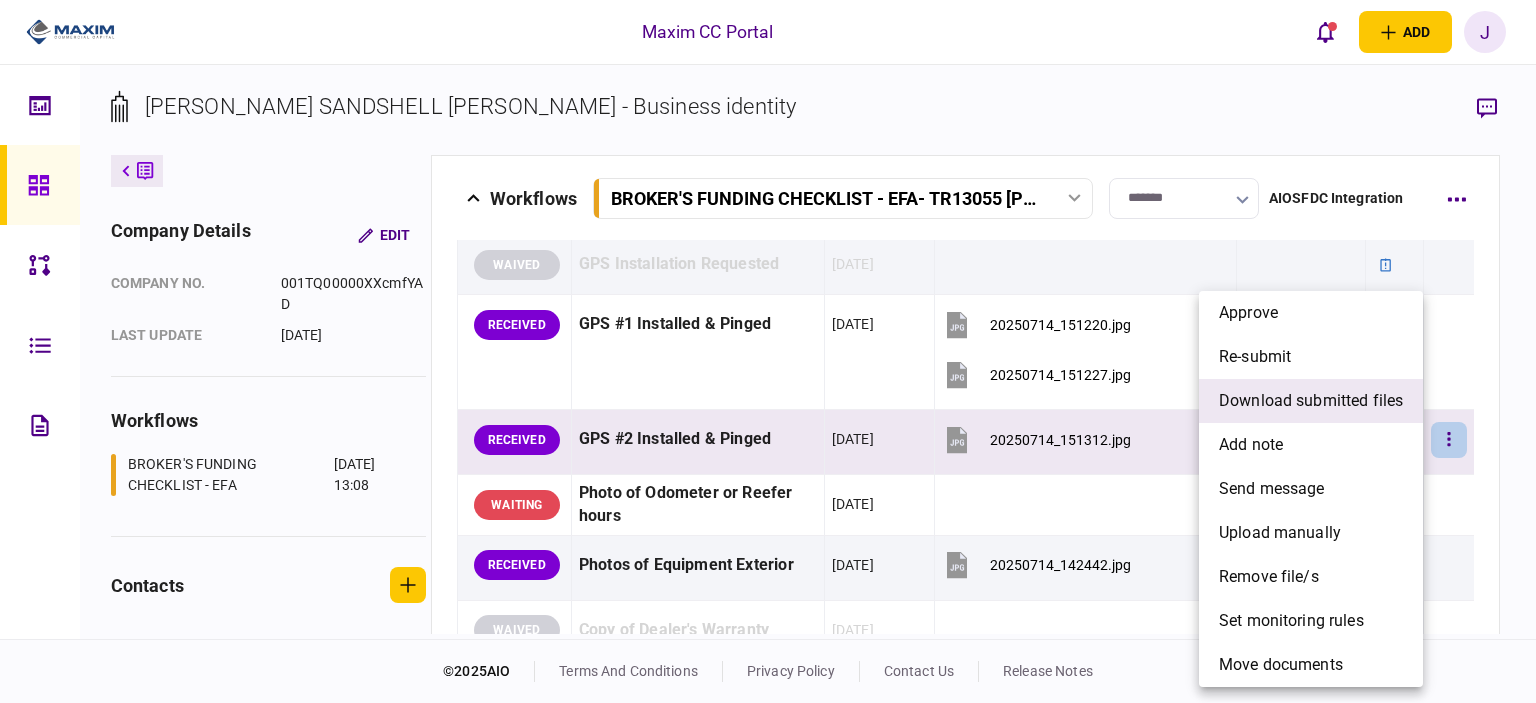 click on "download submitted files" at bounding box center [1311, 401] 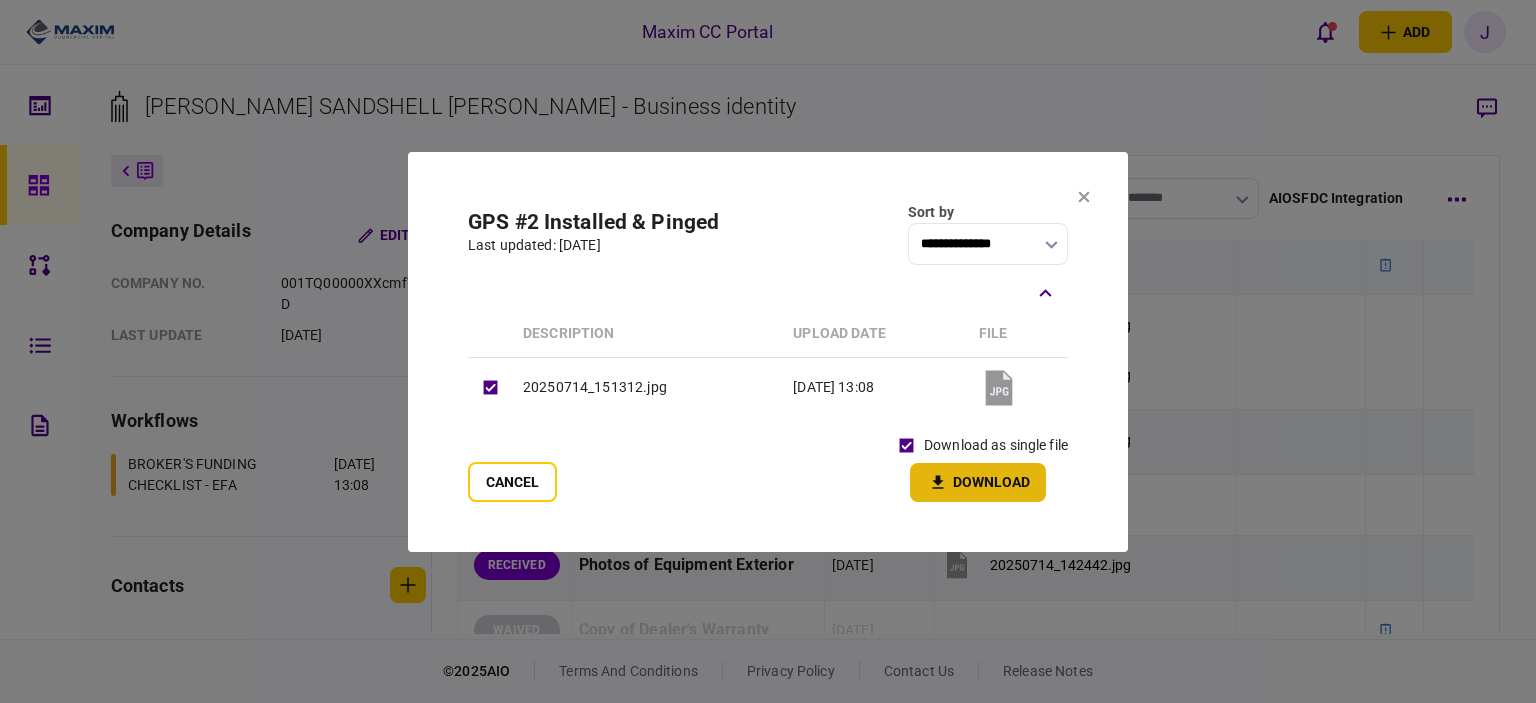 click on "Download" at bounding box center [978, 482] 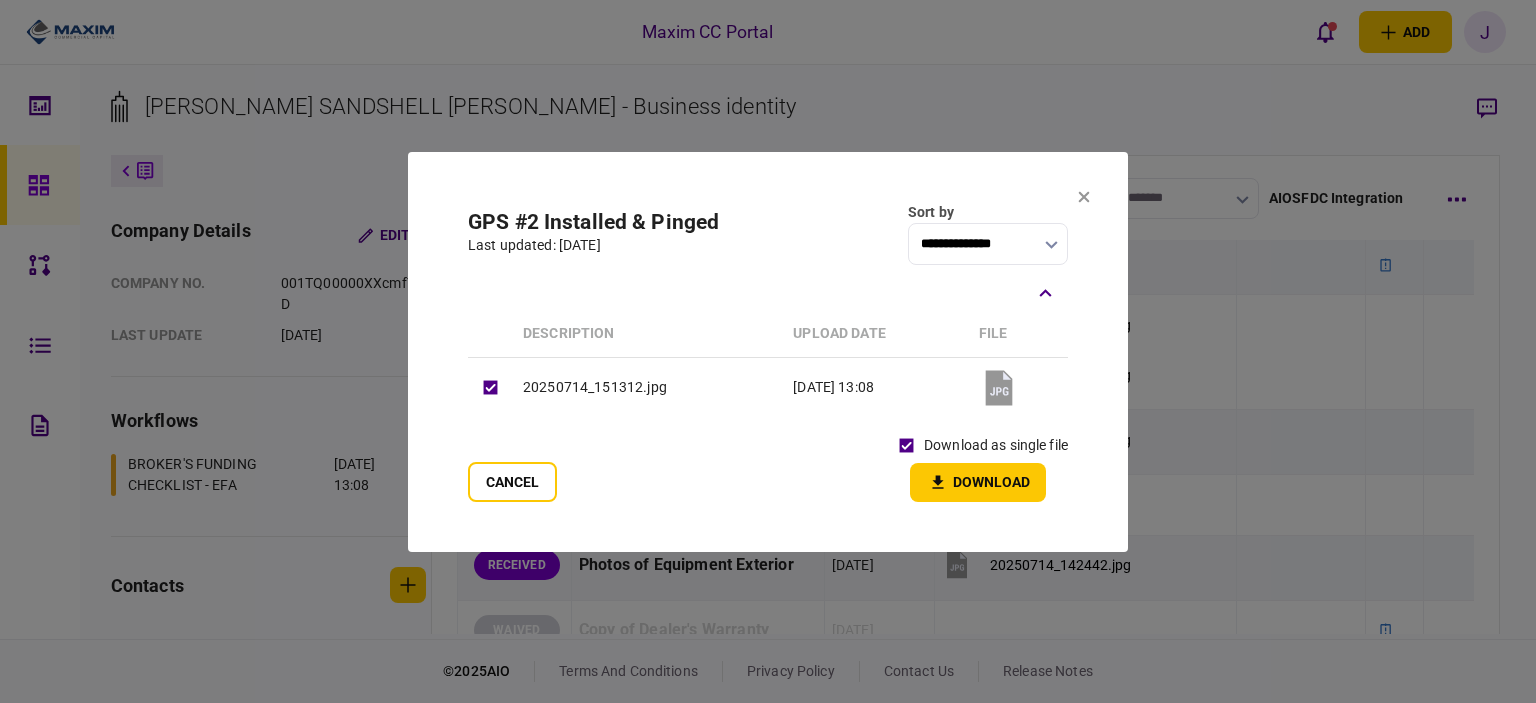 click on "**********" at bounding box center (768, 233) 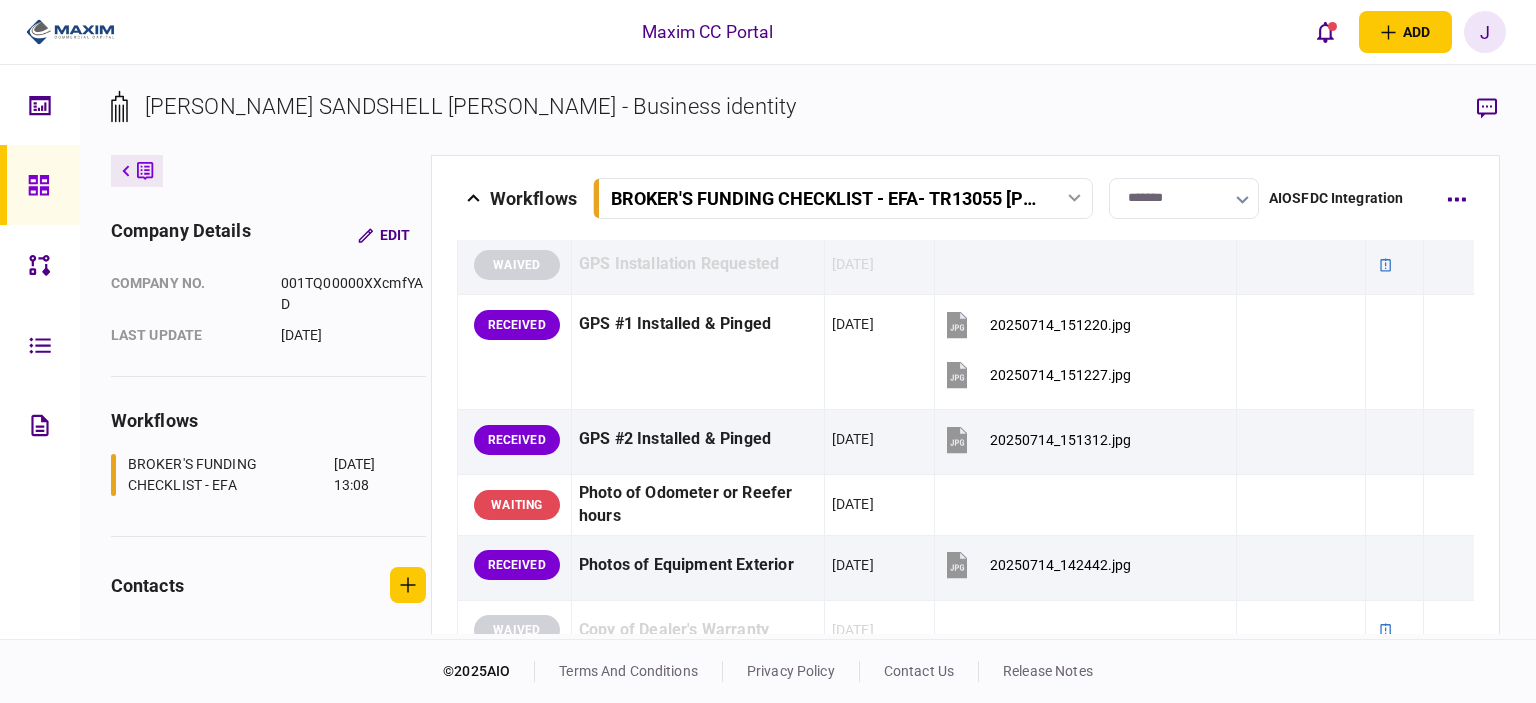 click on "[PERSON_NAME] SANDSHELL [PERSON_NAME] - Business identity" at bounding box center (808, 122) 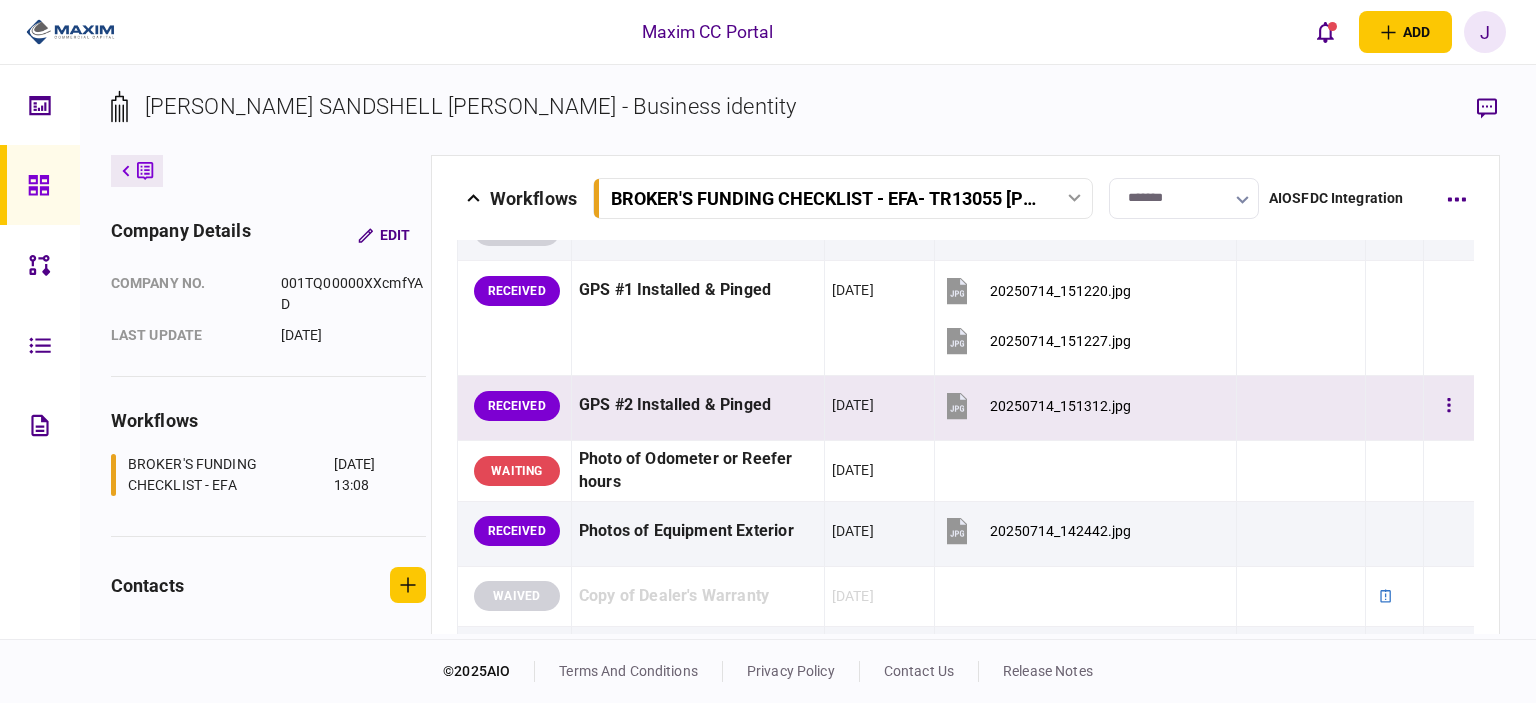 scroll, scrollTop: 1899, scrollLeft: 0, axis: vertical 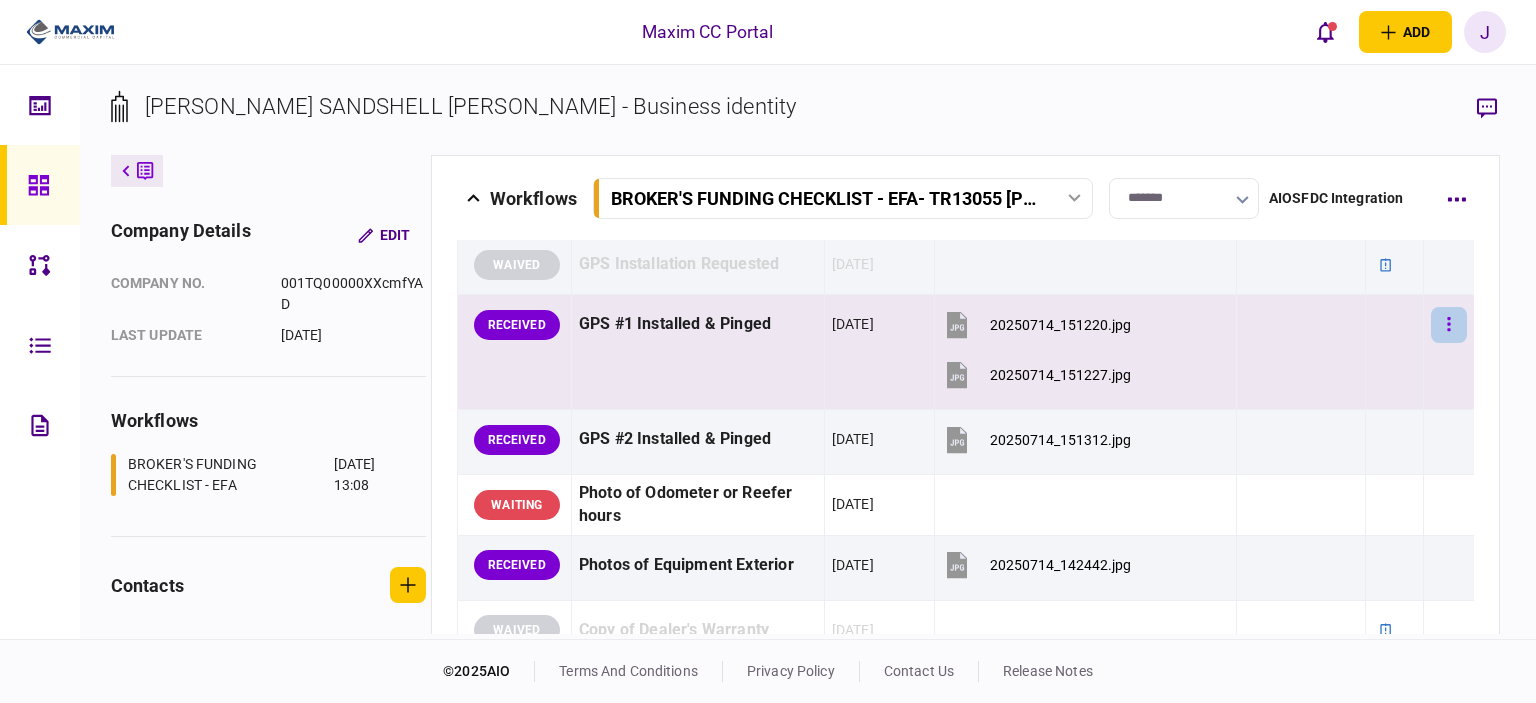 click 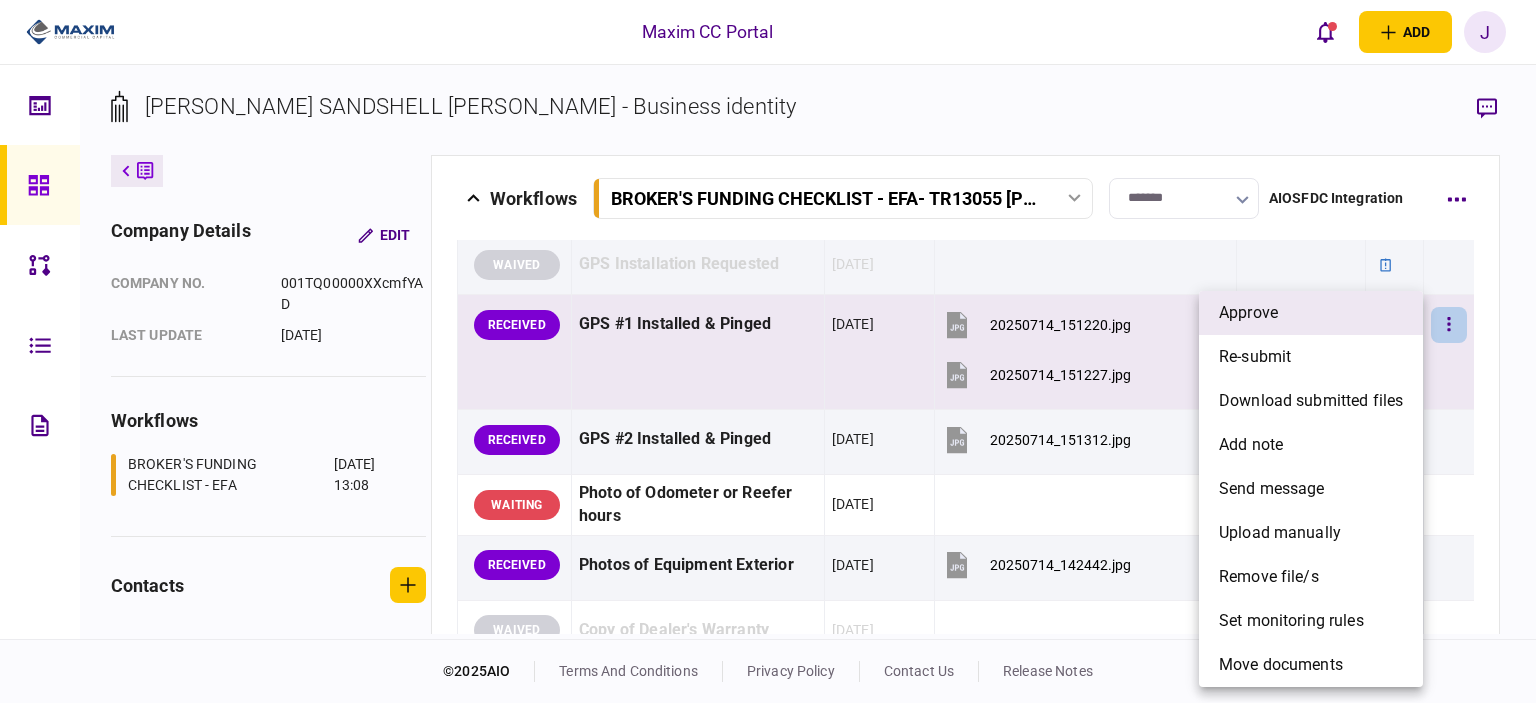 click on "approve" at bounding box center [1311, 313] 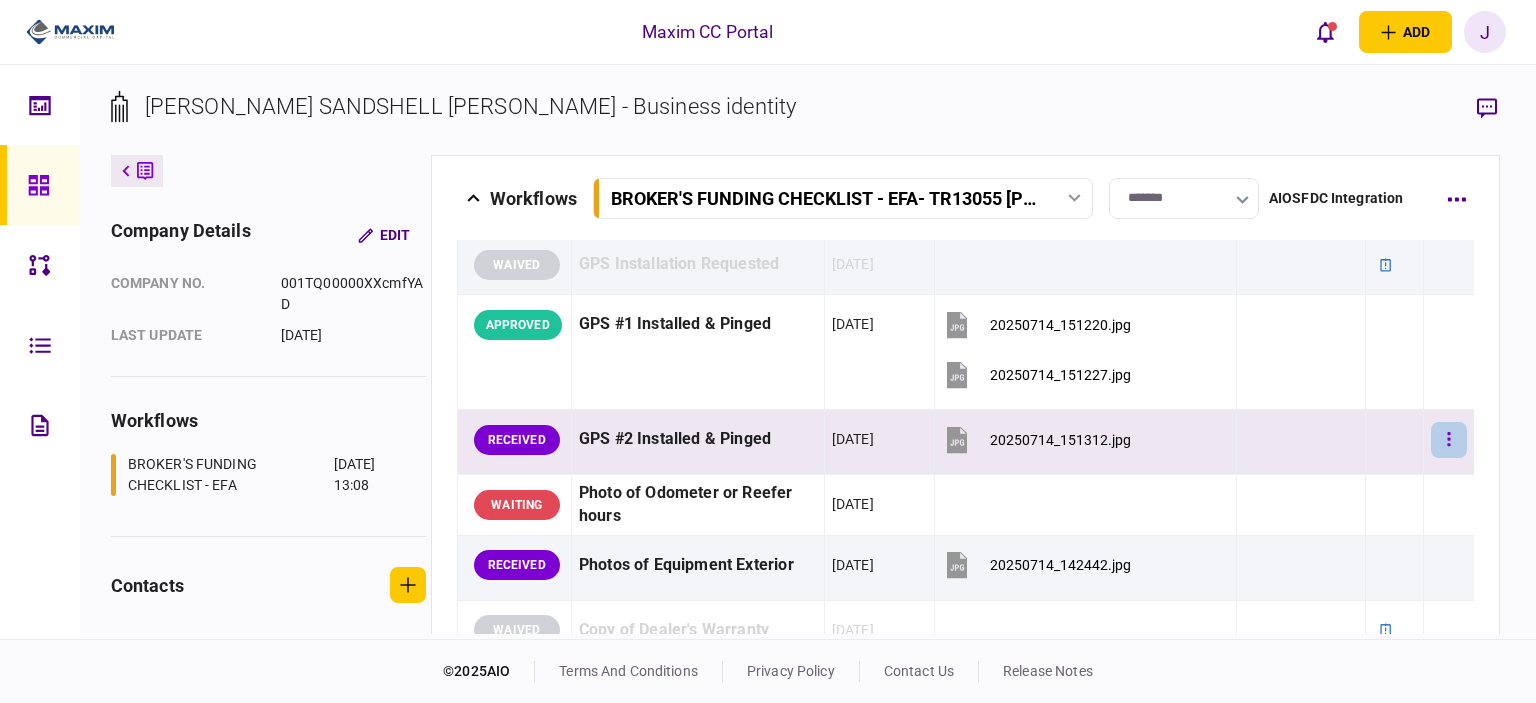 click at bounding box center [1449, 440] 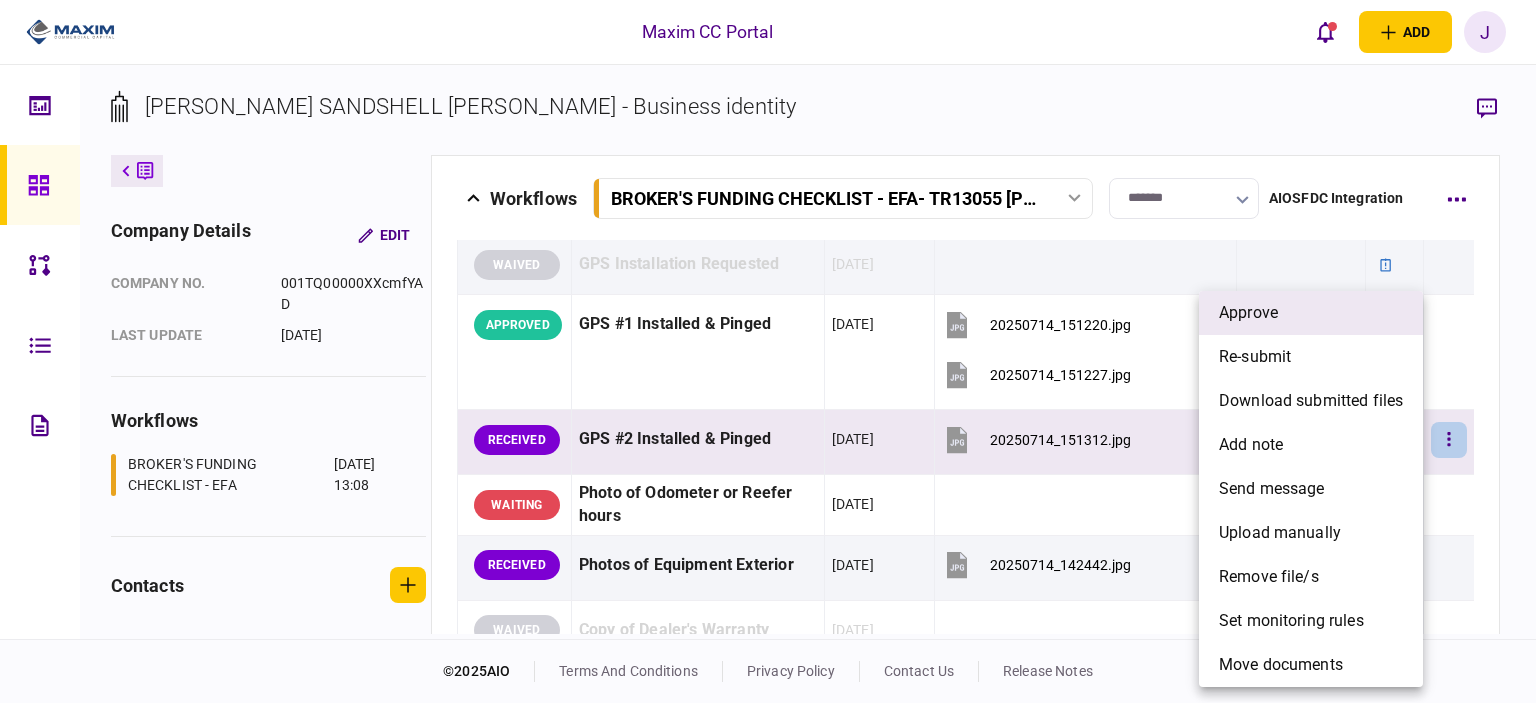 click on "approve" at bounding box center [1311, 313] 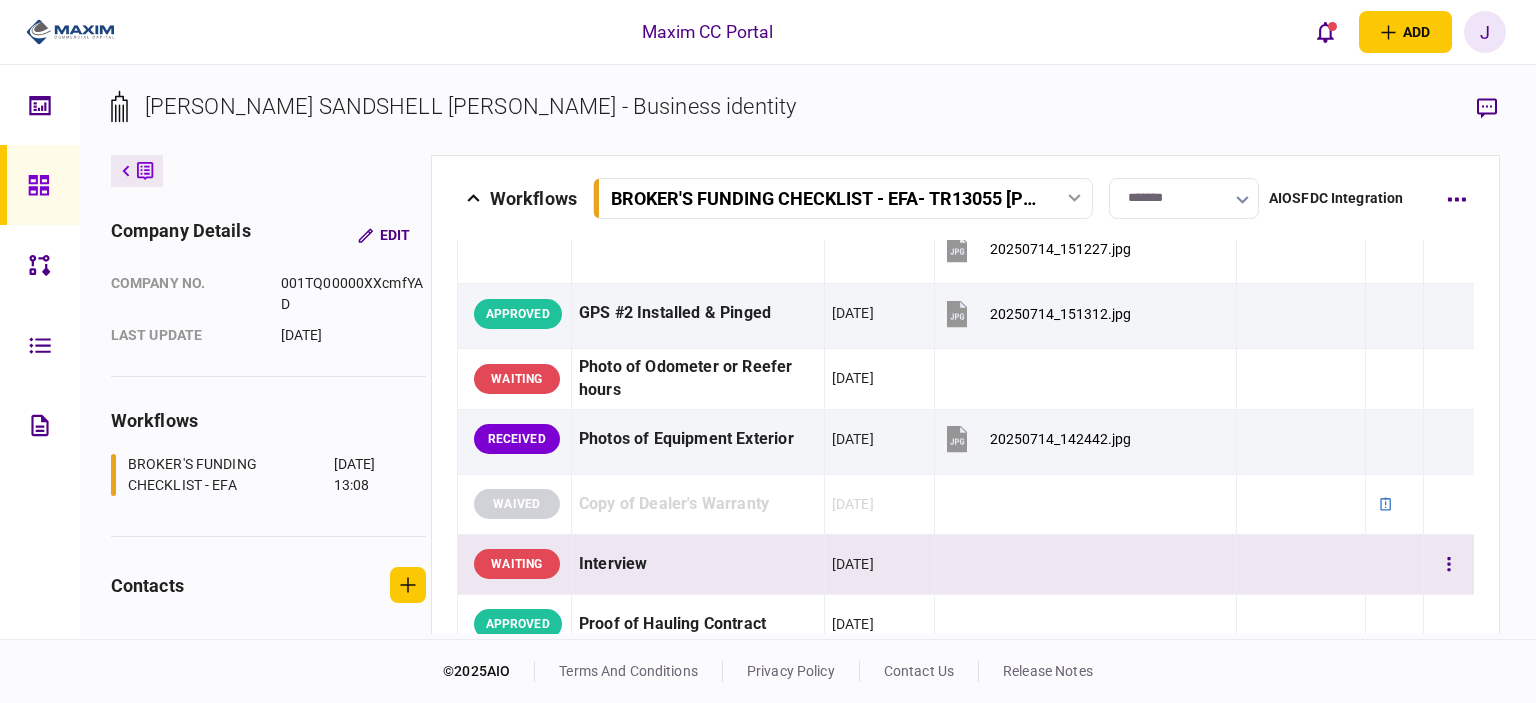 scroll, scrollTop: 2032, scrollLeft: 0, axis: vertical 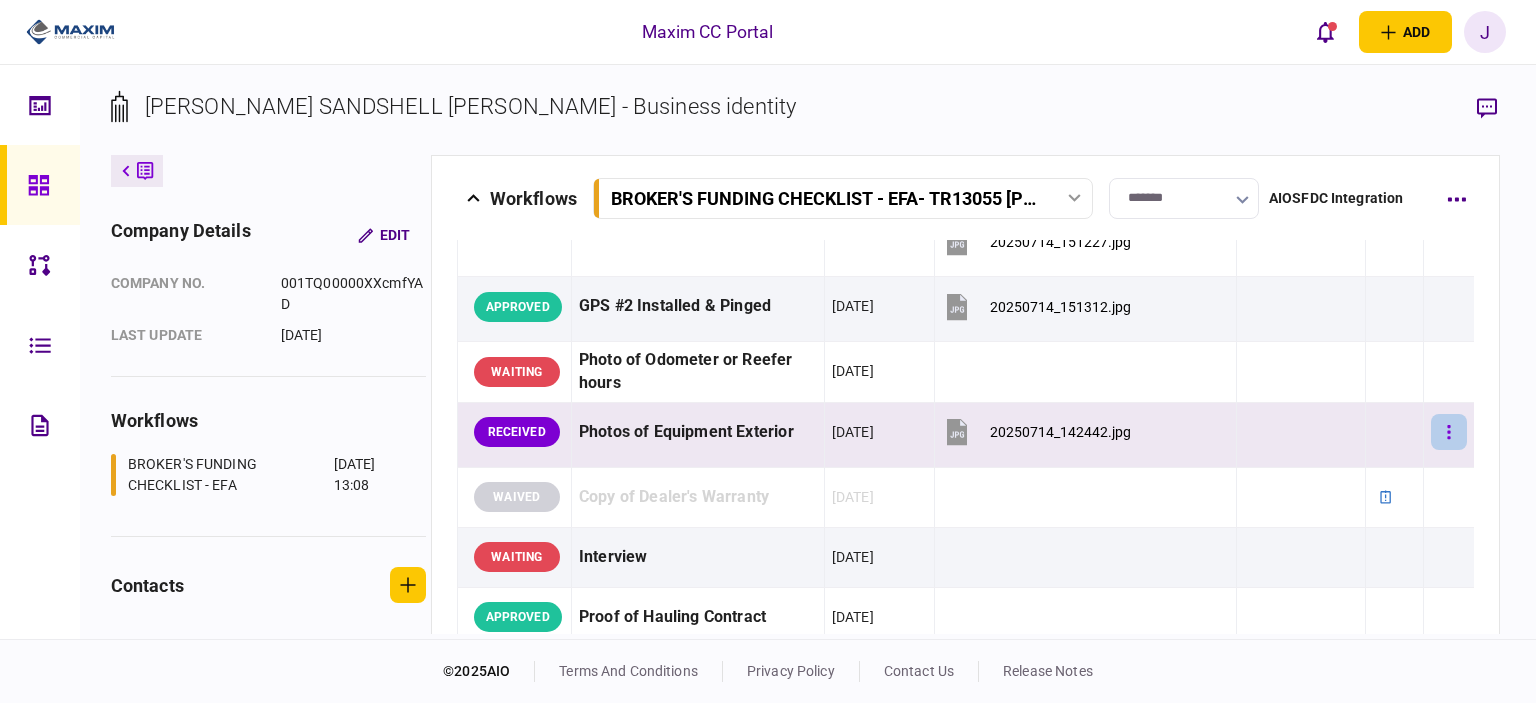 click at bounding box center (1449, 432) 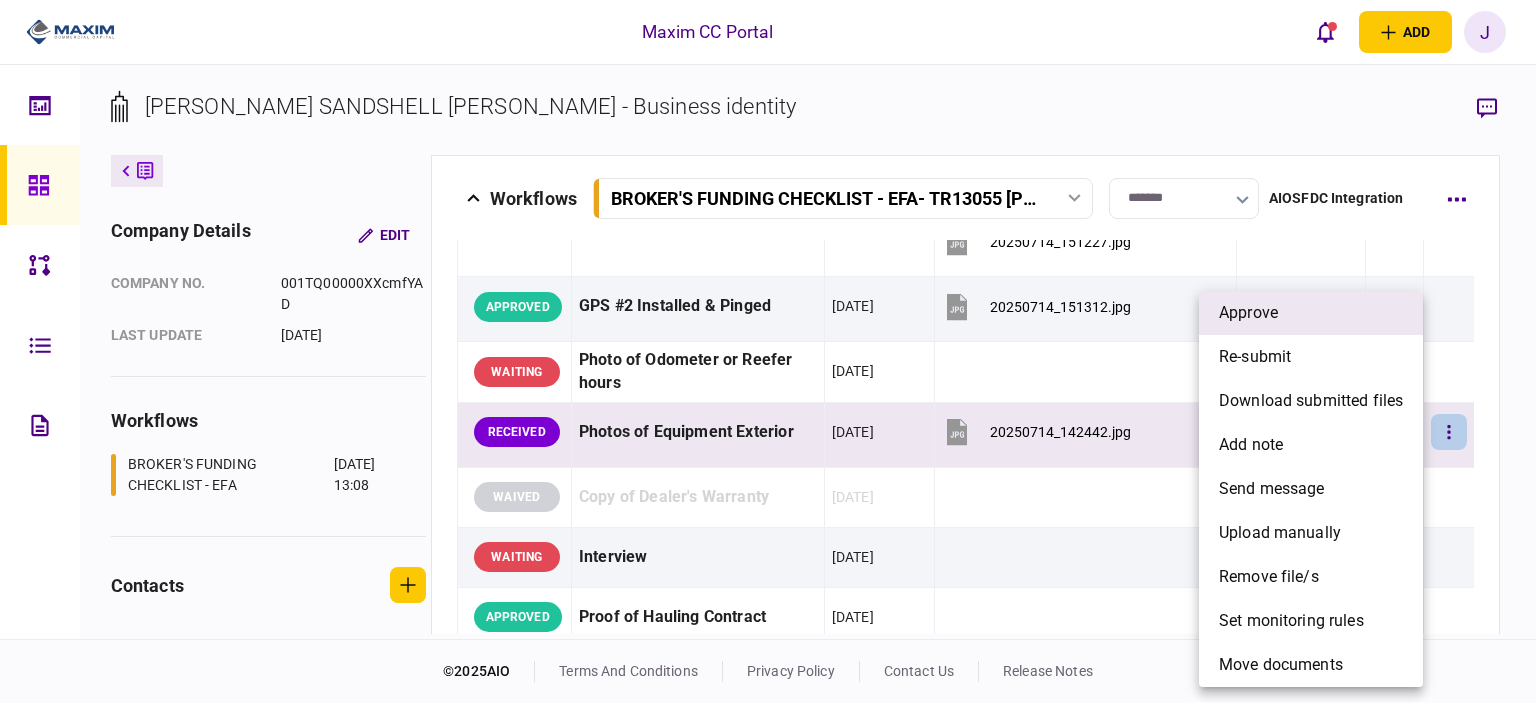 click on "approve" at bounding box center (1311, 313) 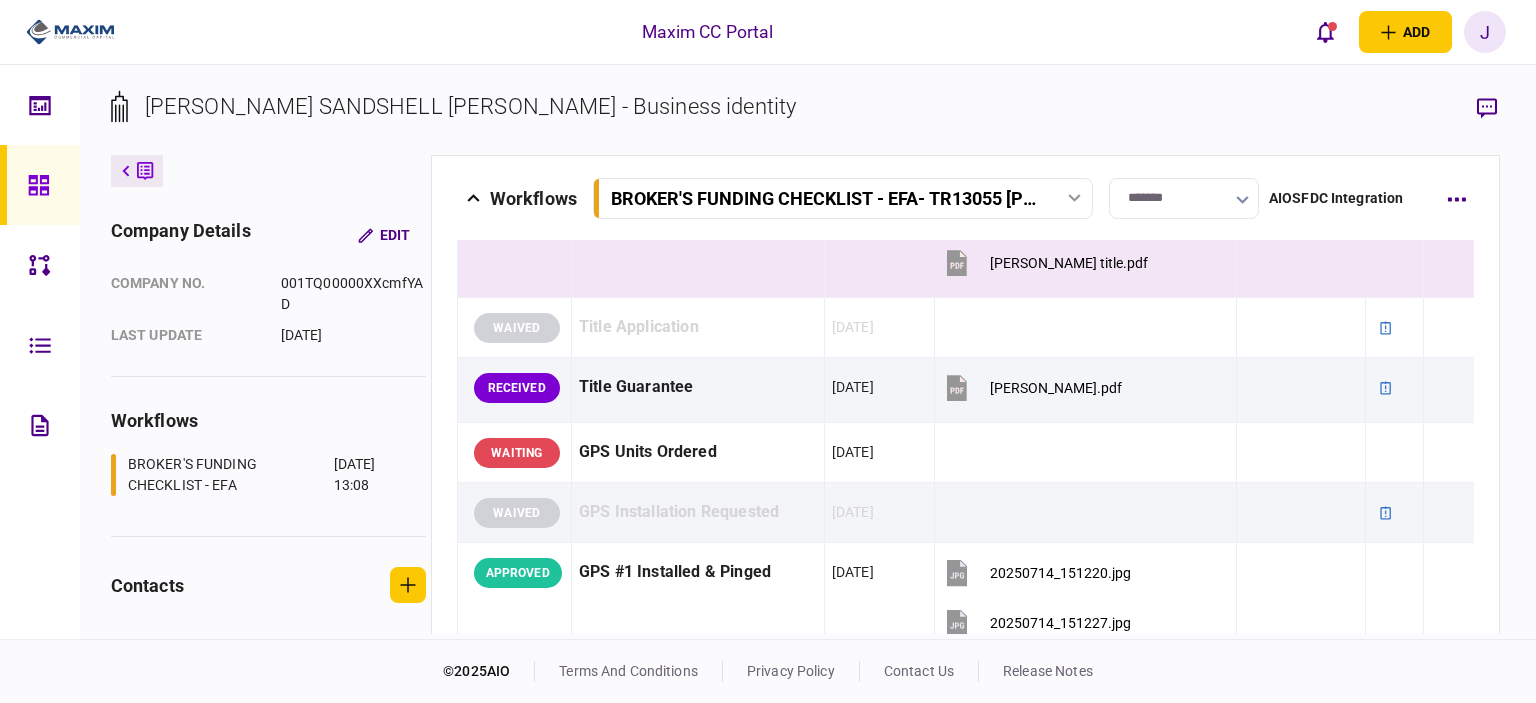 scroll, scrollTop: 1532, scrollLeft: 0, axis: vertical 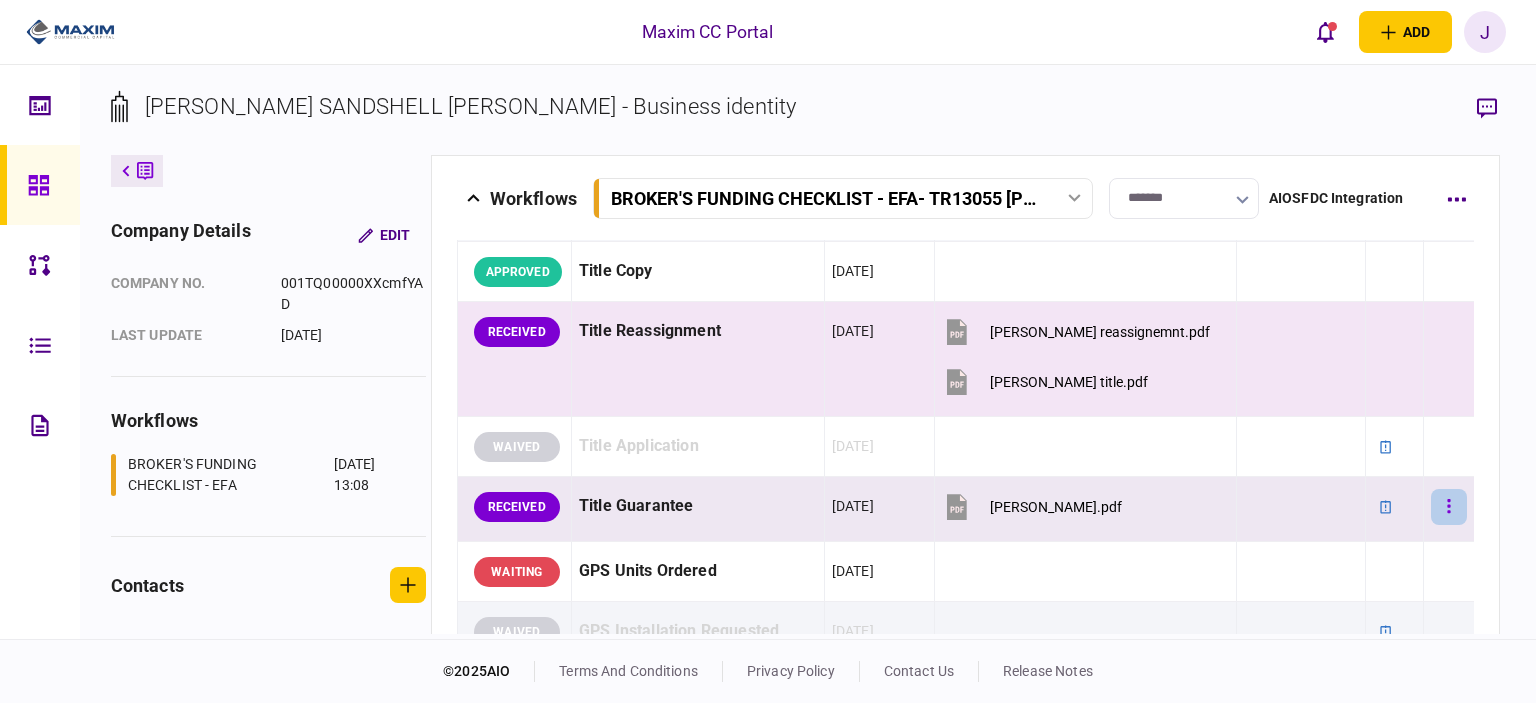 click at bounding box center [1449, 507] 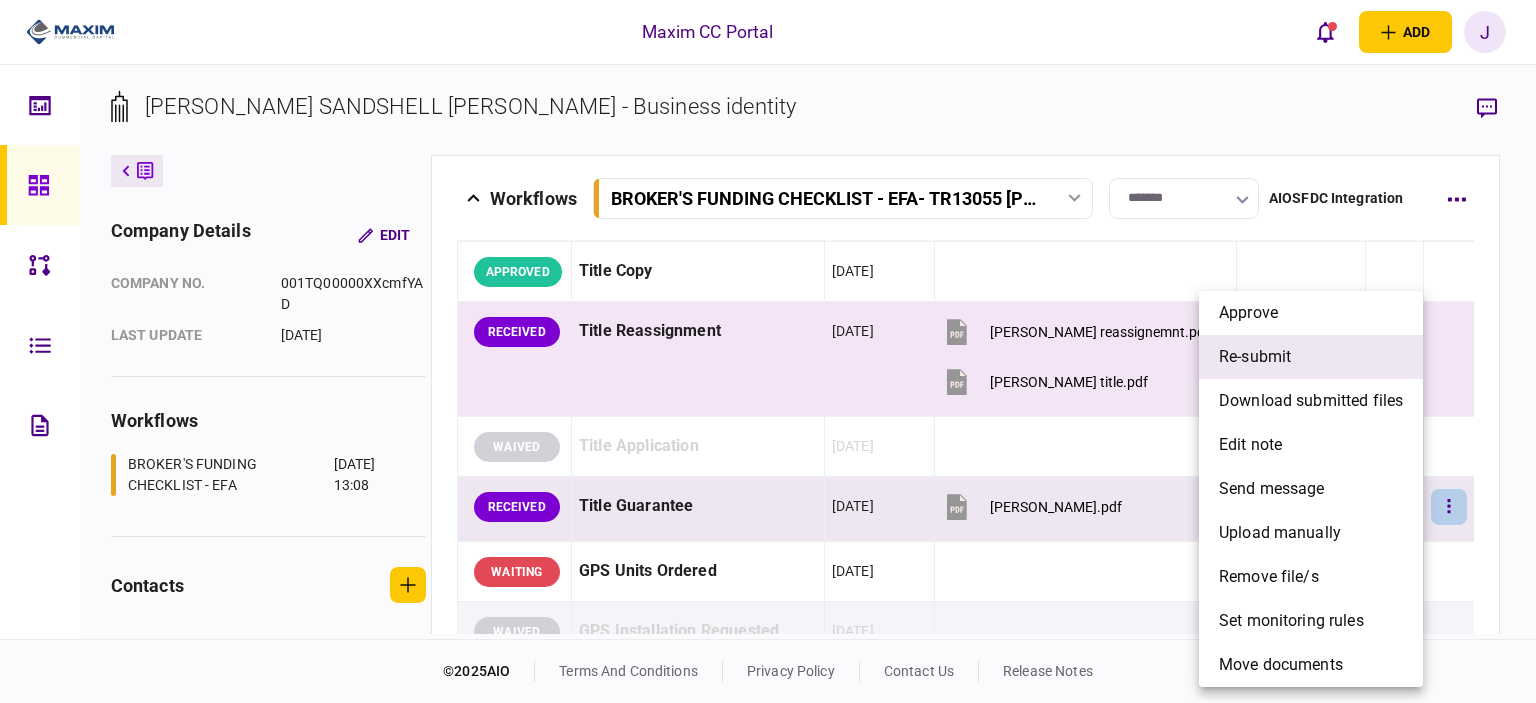 click on "re-submit" at bounding box center [1255, 357] 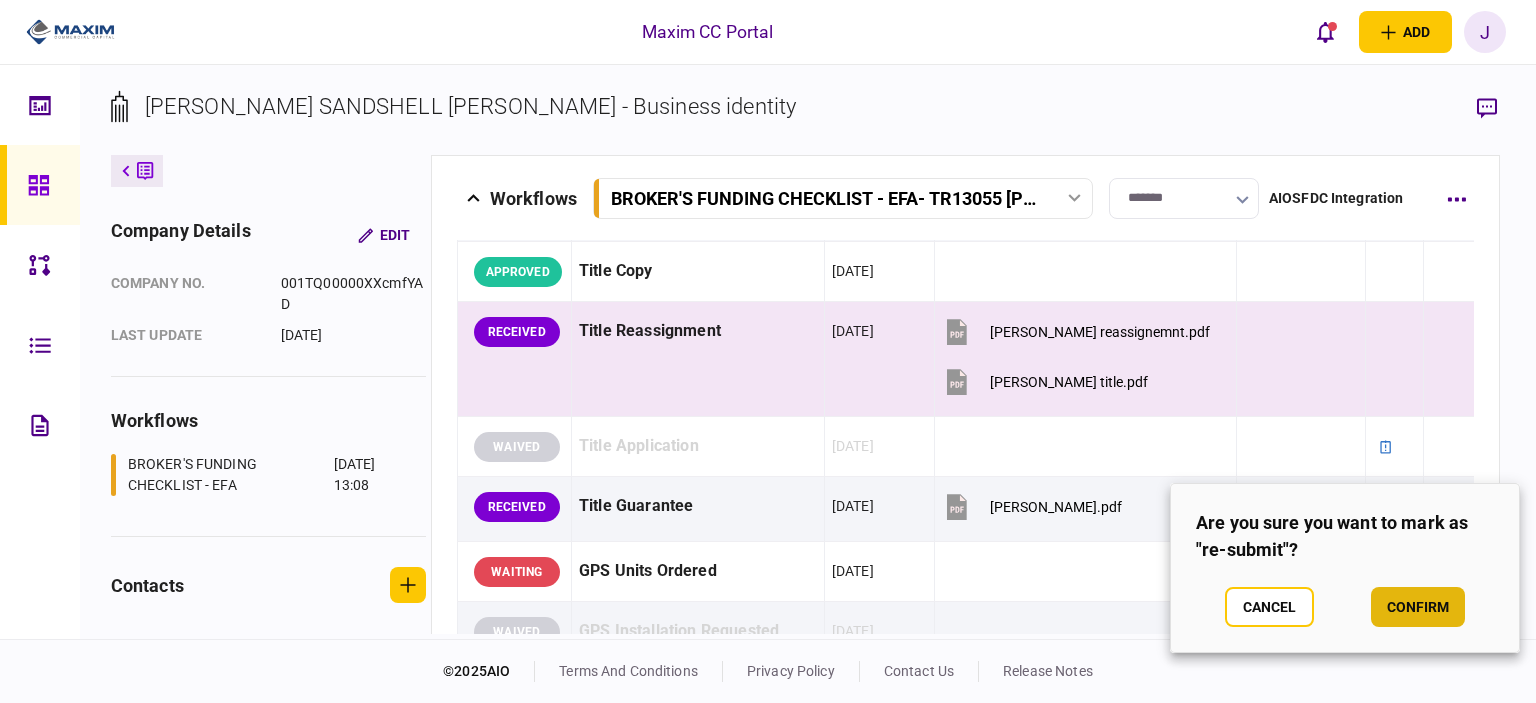 click on "confirm" at bounding box center (1418, 607) 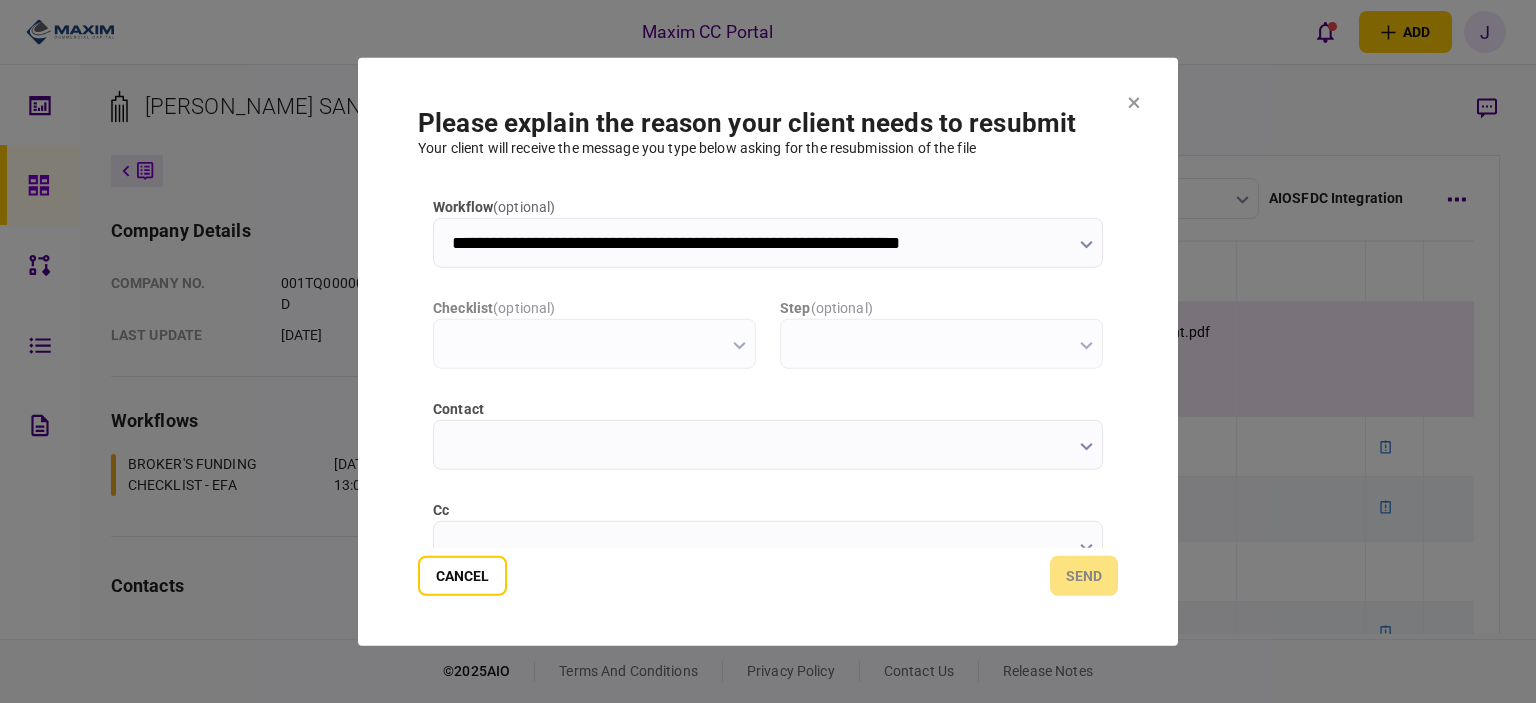 scroll, scrollTop: 0, scrollLeft: 0, axis: both 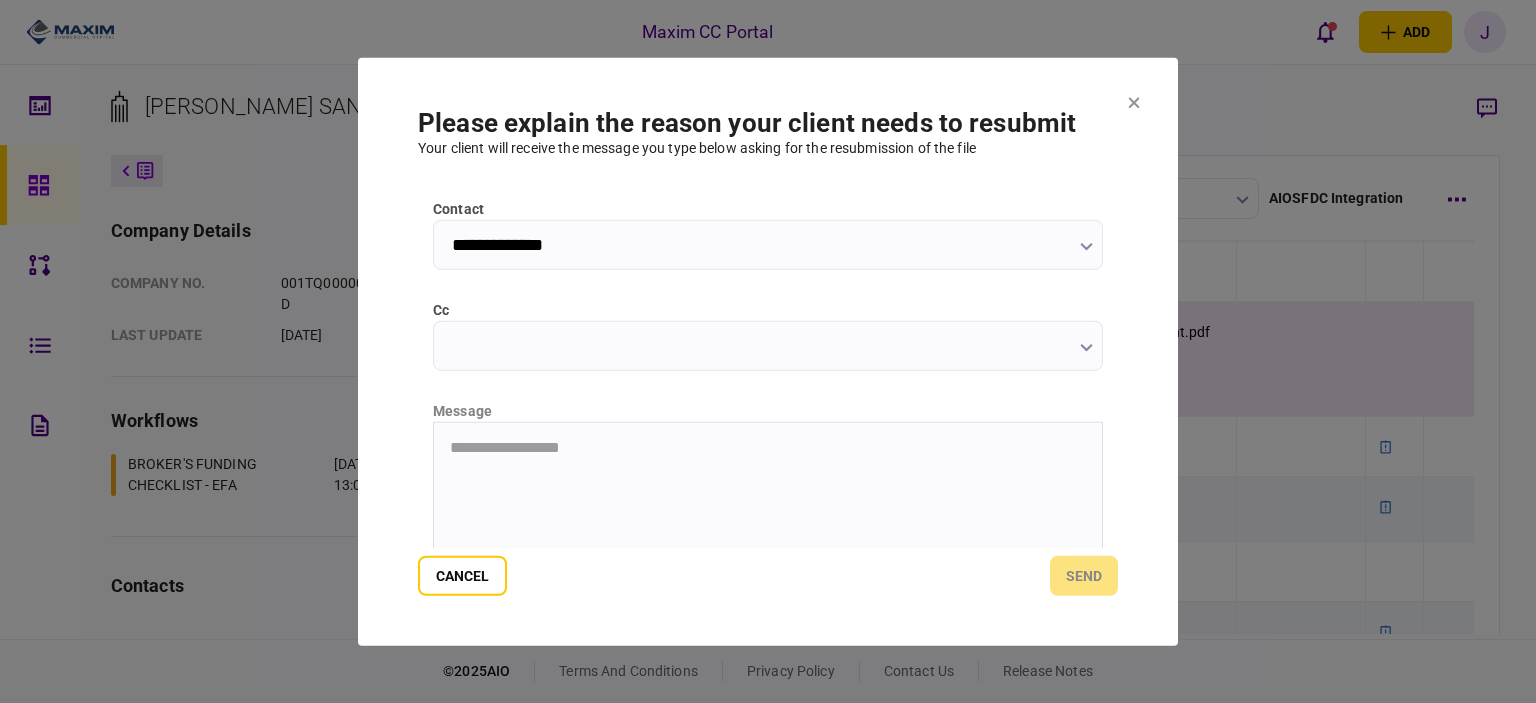 click on "cc" at bounding box center [768, 345] 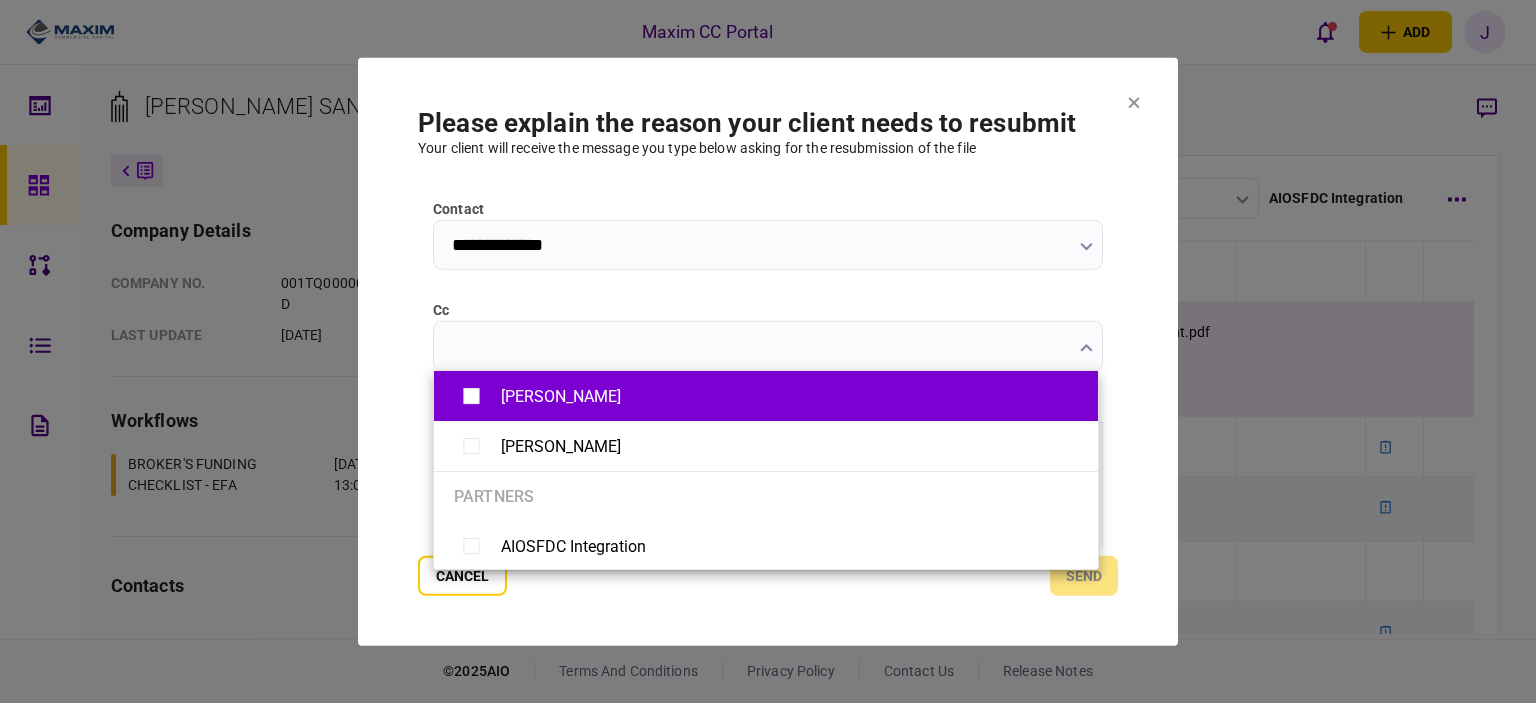click on "[PERSON_NAME]" at bounding box center [561, 396] 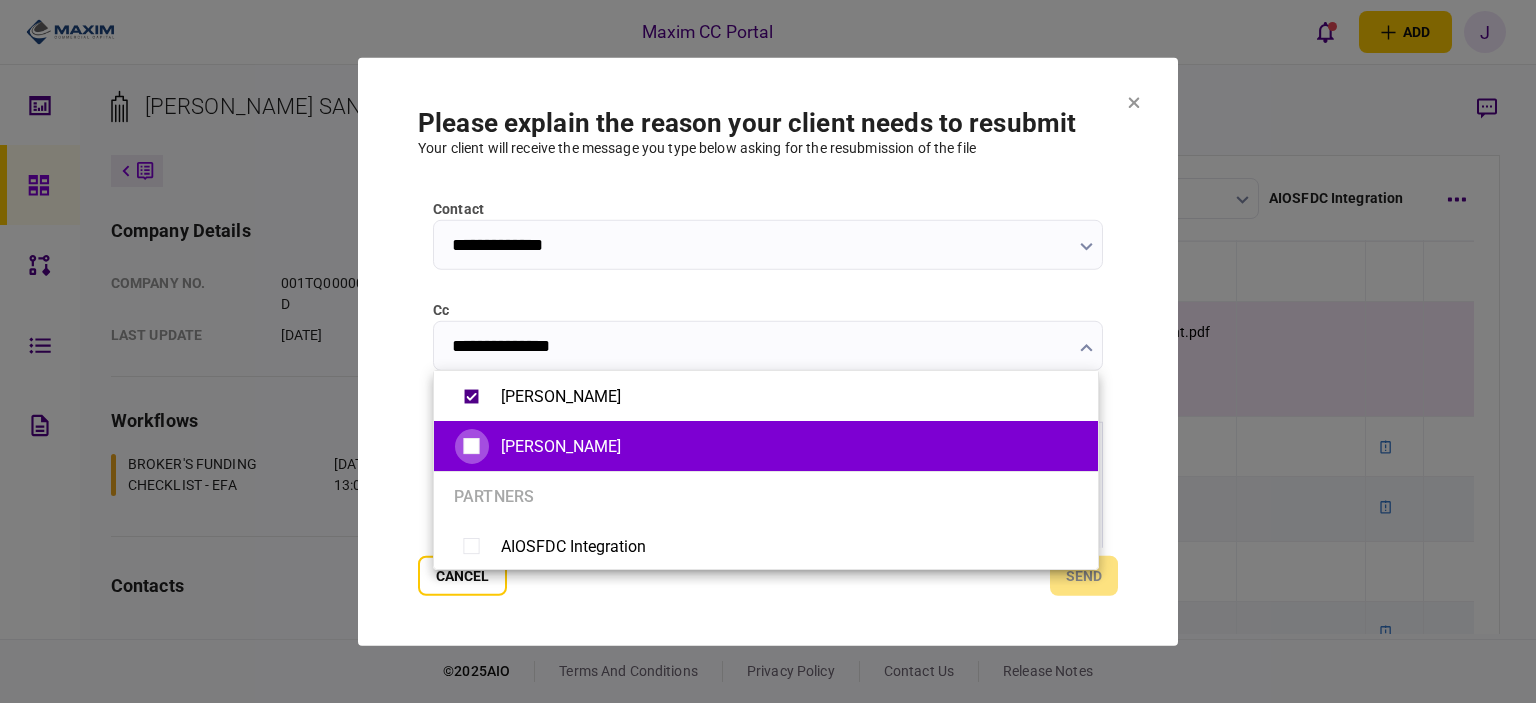 type on "**********" 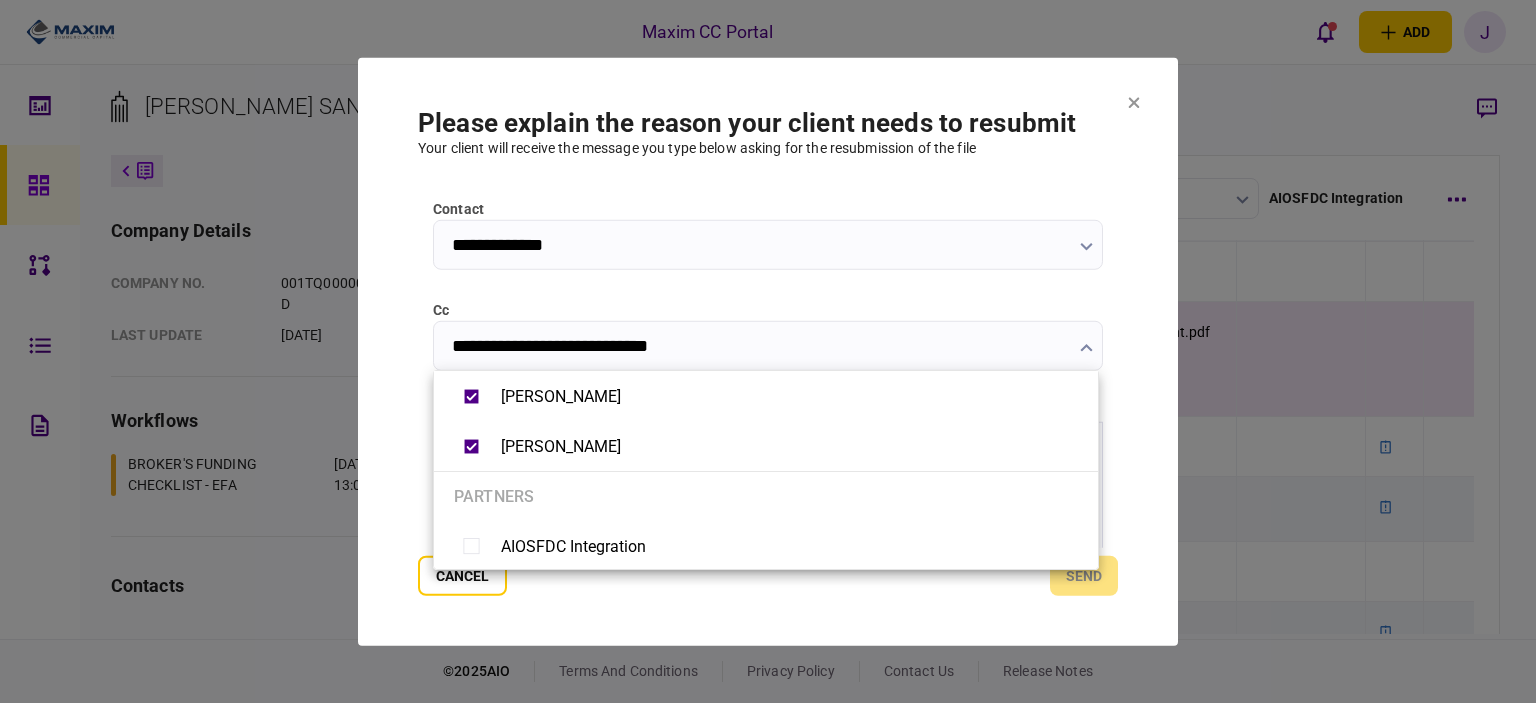 click at bounding box center (768, 351) 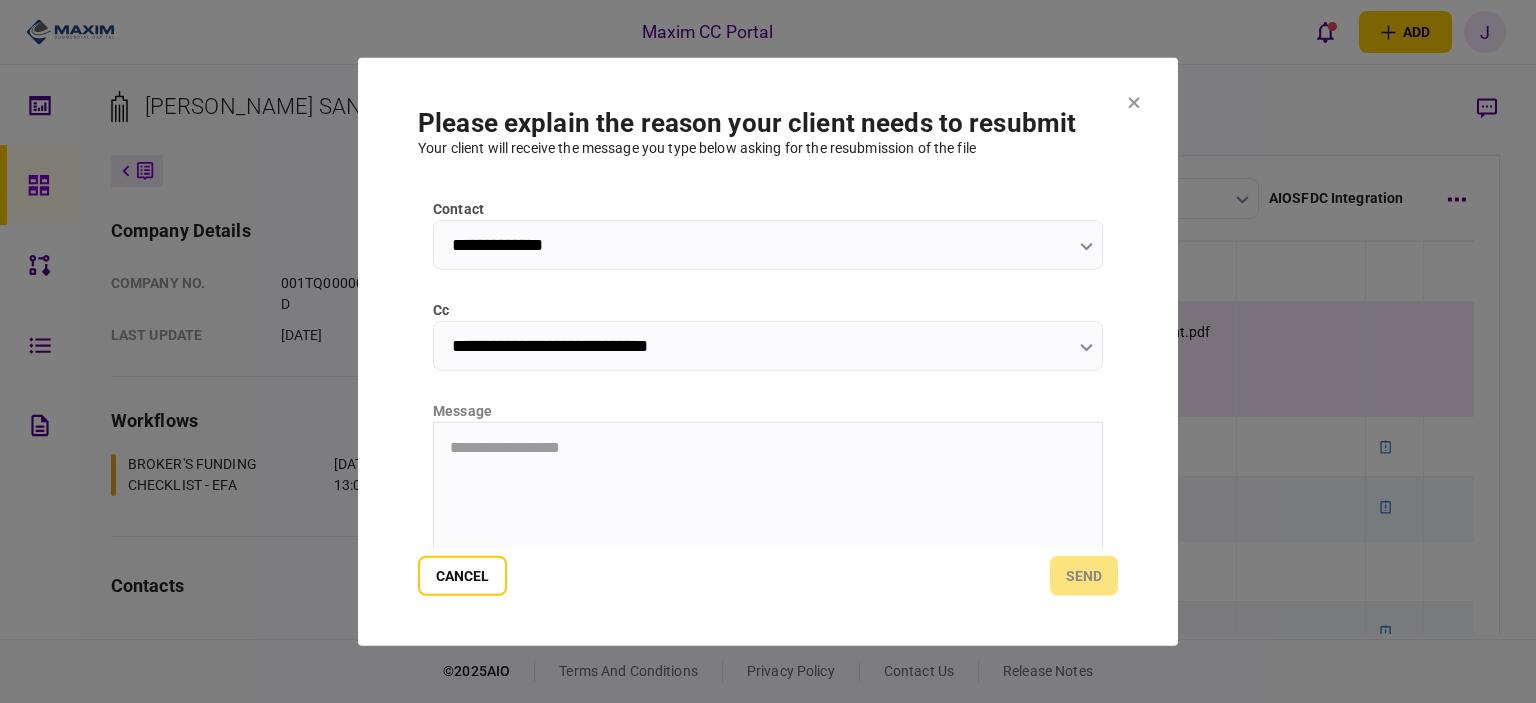click on "**********" at bounding box center [768, 447] 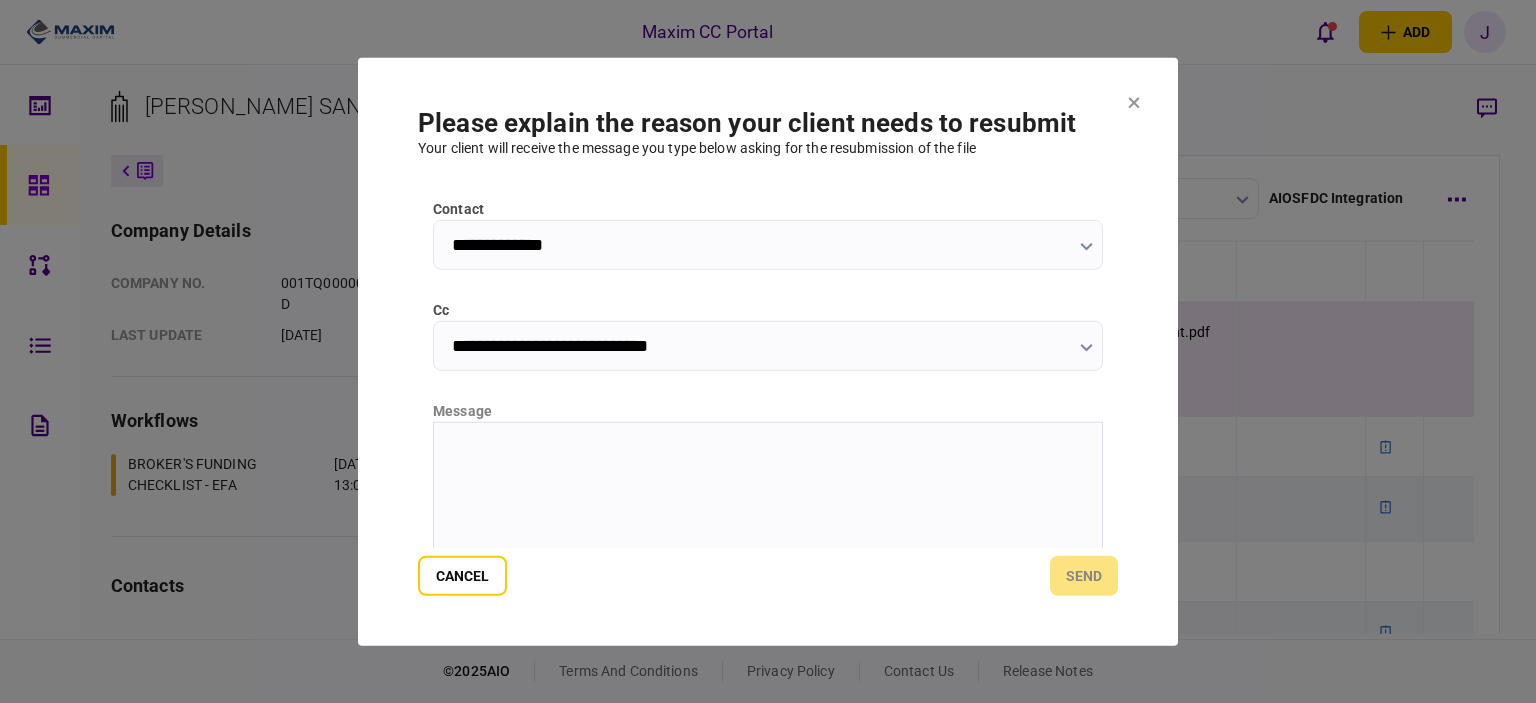 type 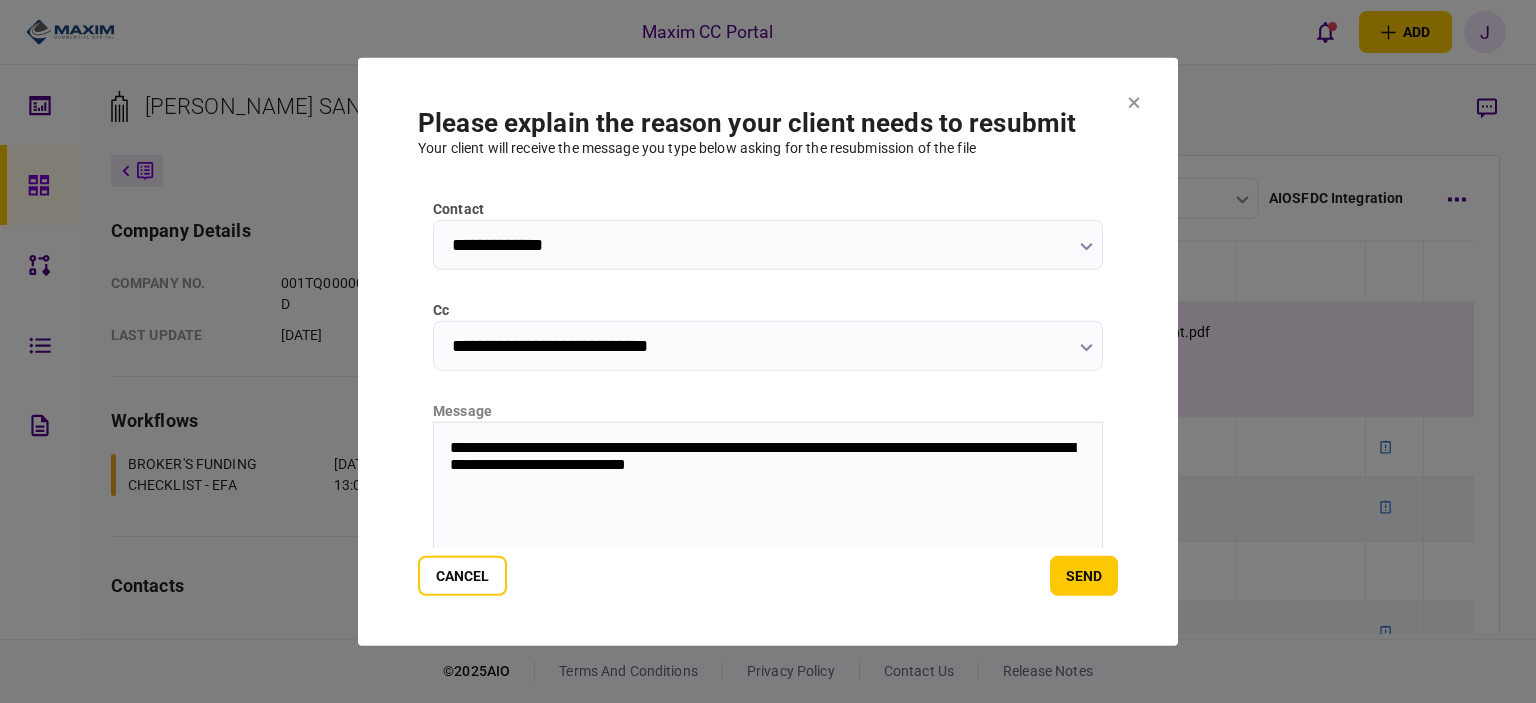 click on "send" at bounding box center [1084, 576] 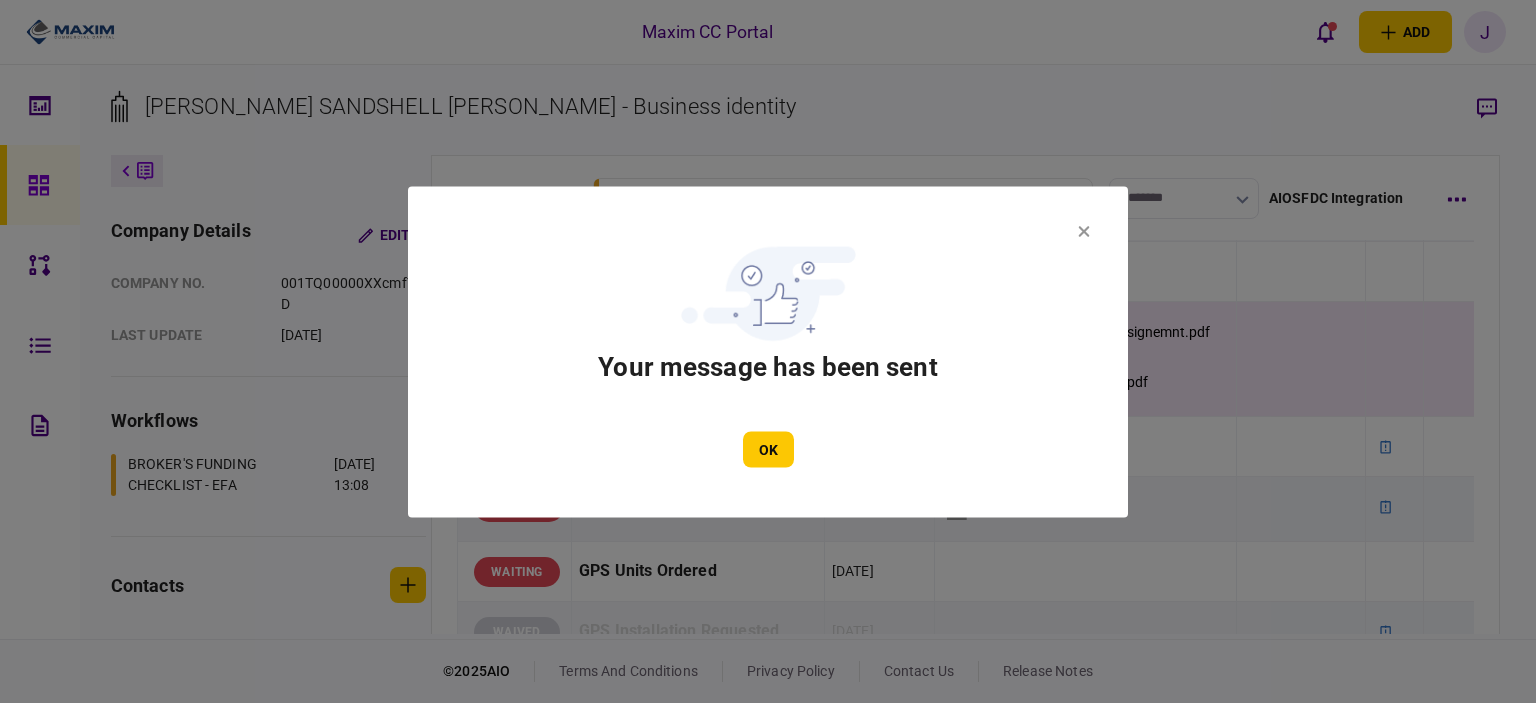 click on "OK" at bounding box center [768, 449] 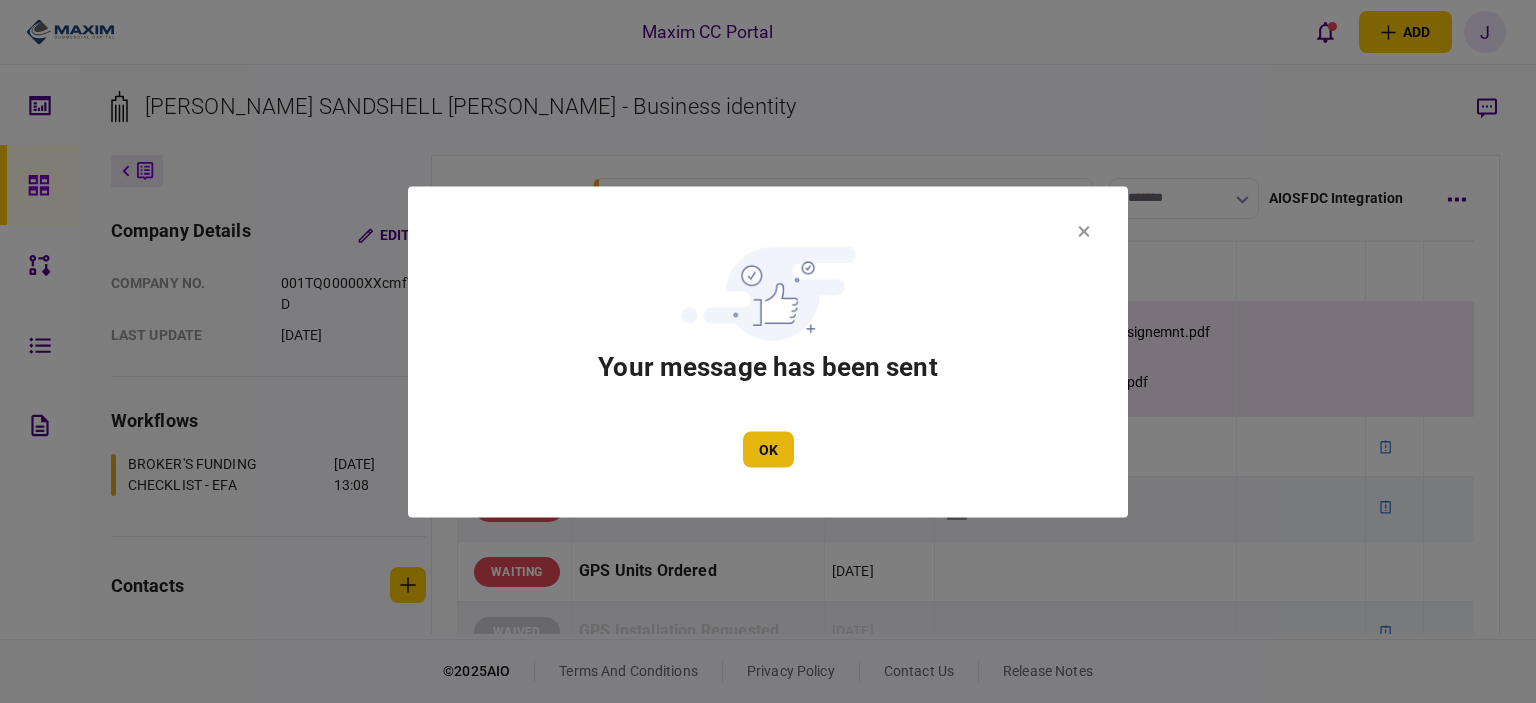 click on "OK" at bounding box center (768, 449) 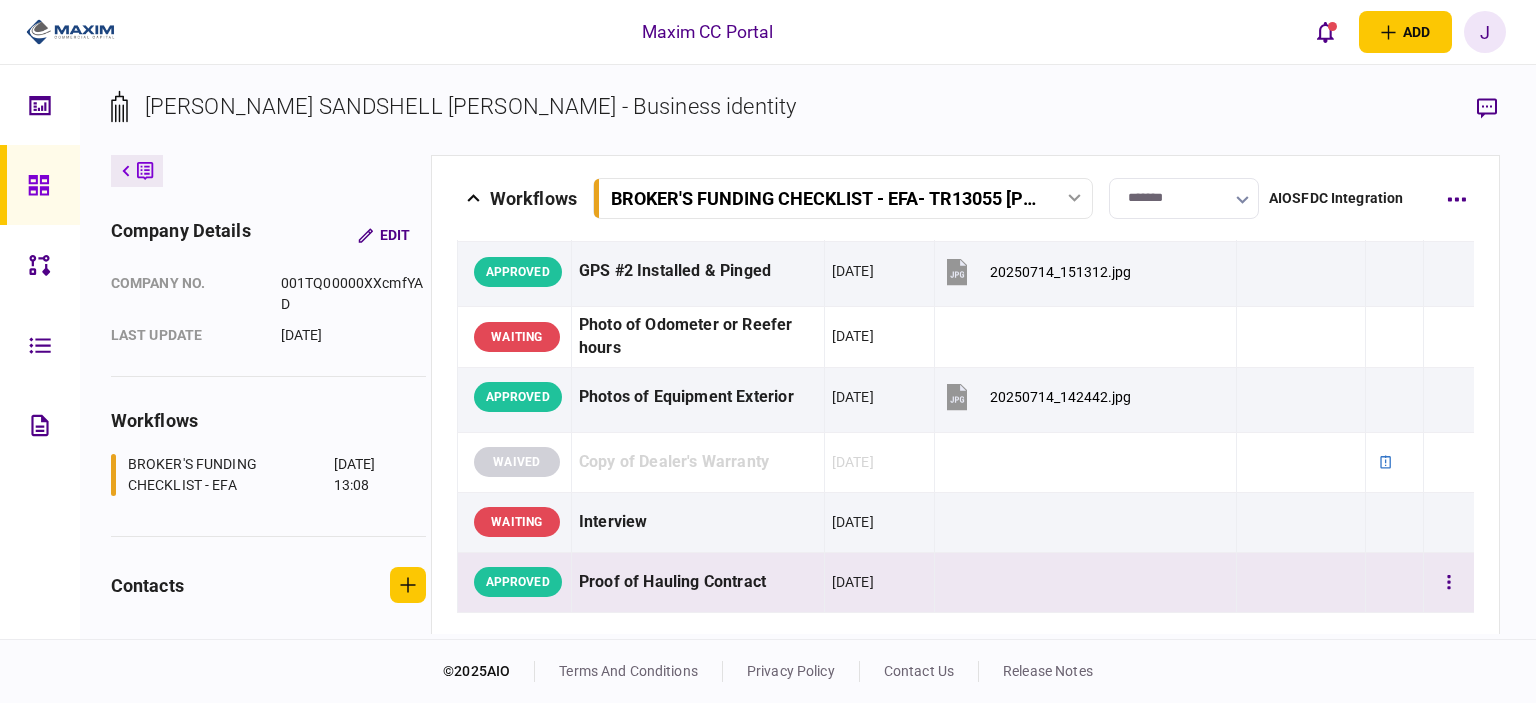 scroll, scrollTop: 2032, scrollLeft: 0, axis: vertical 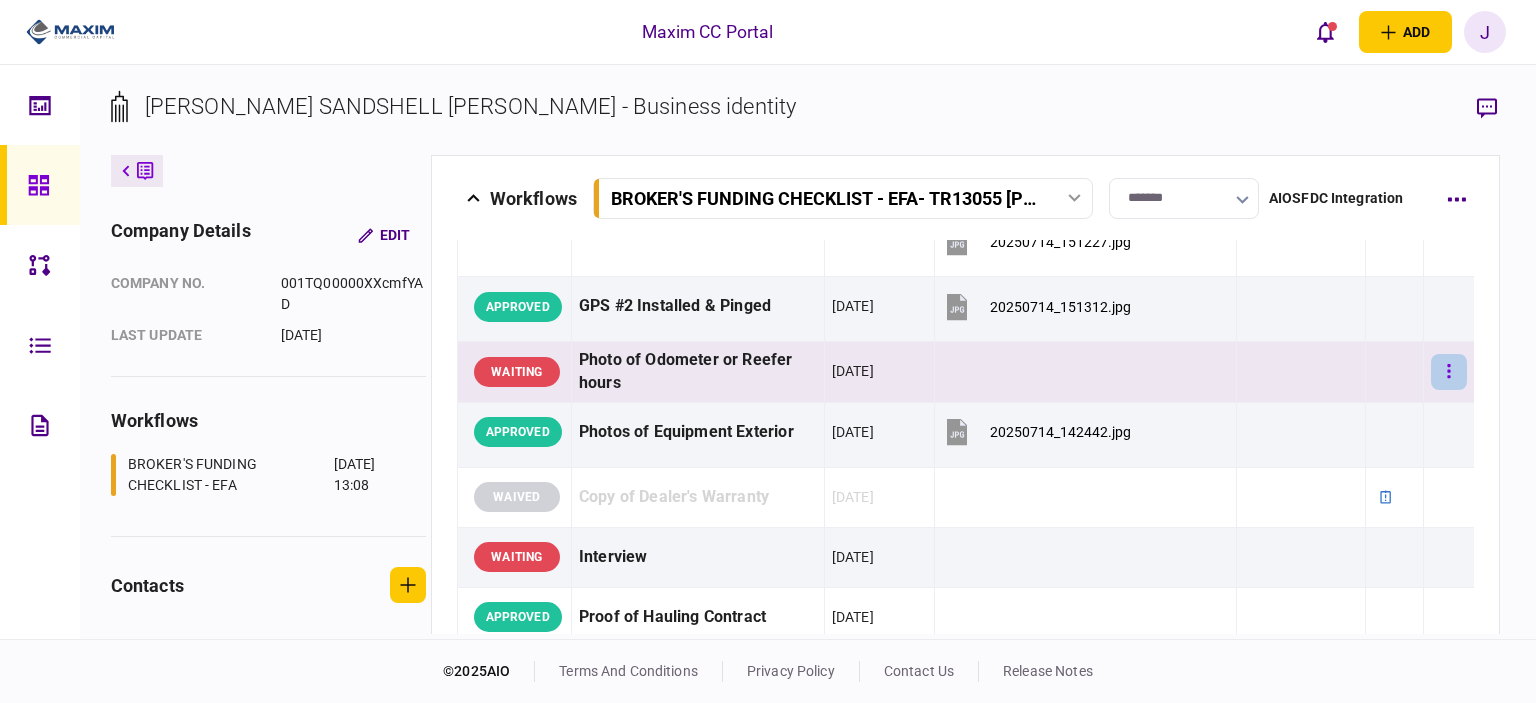 click 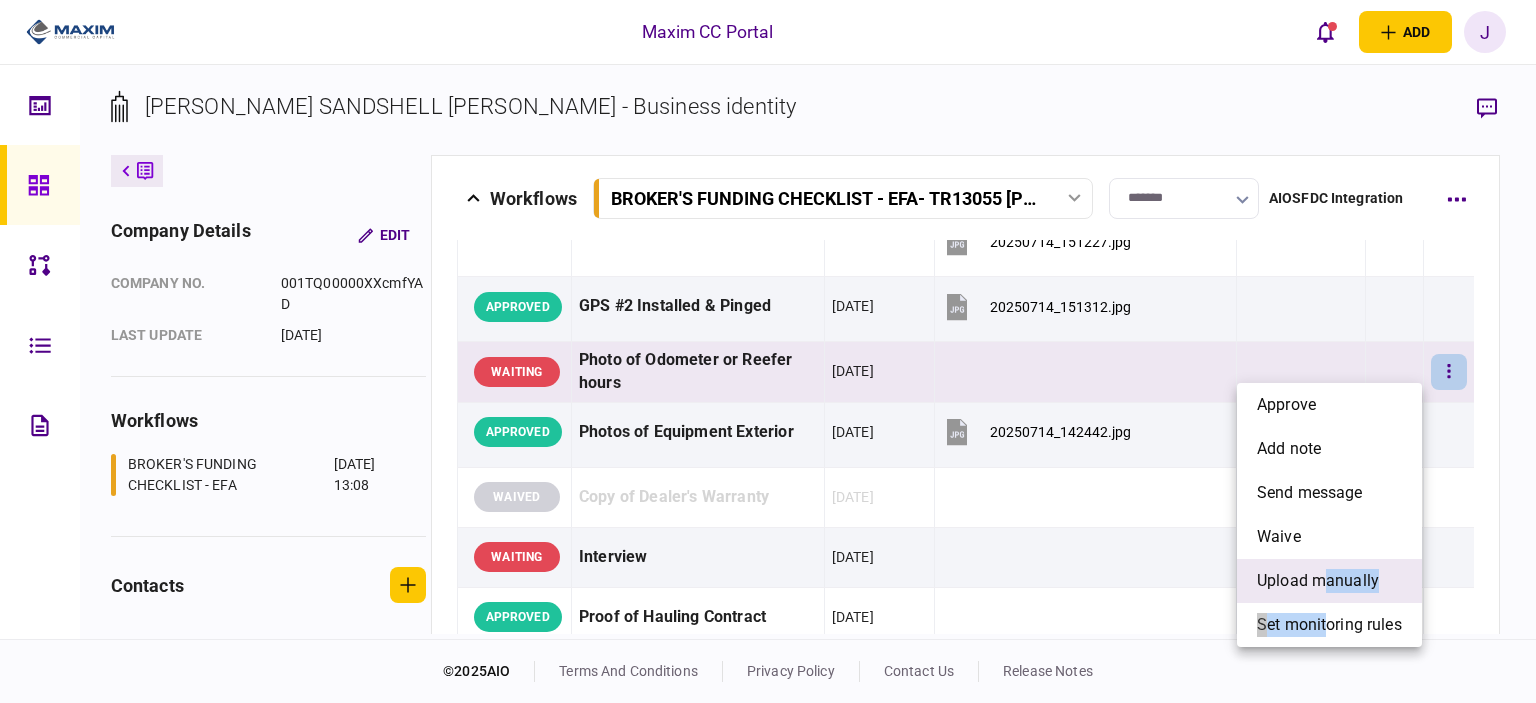 drag, startPoint x: 1324, startPoint y: 603, endPoint x: 1323, endPoint y: 584, distance: 19.026299 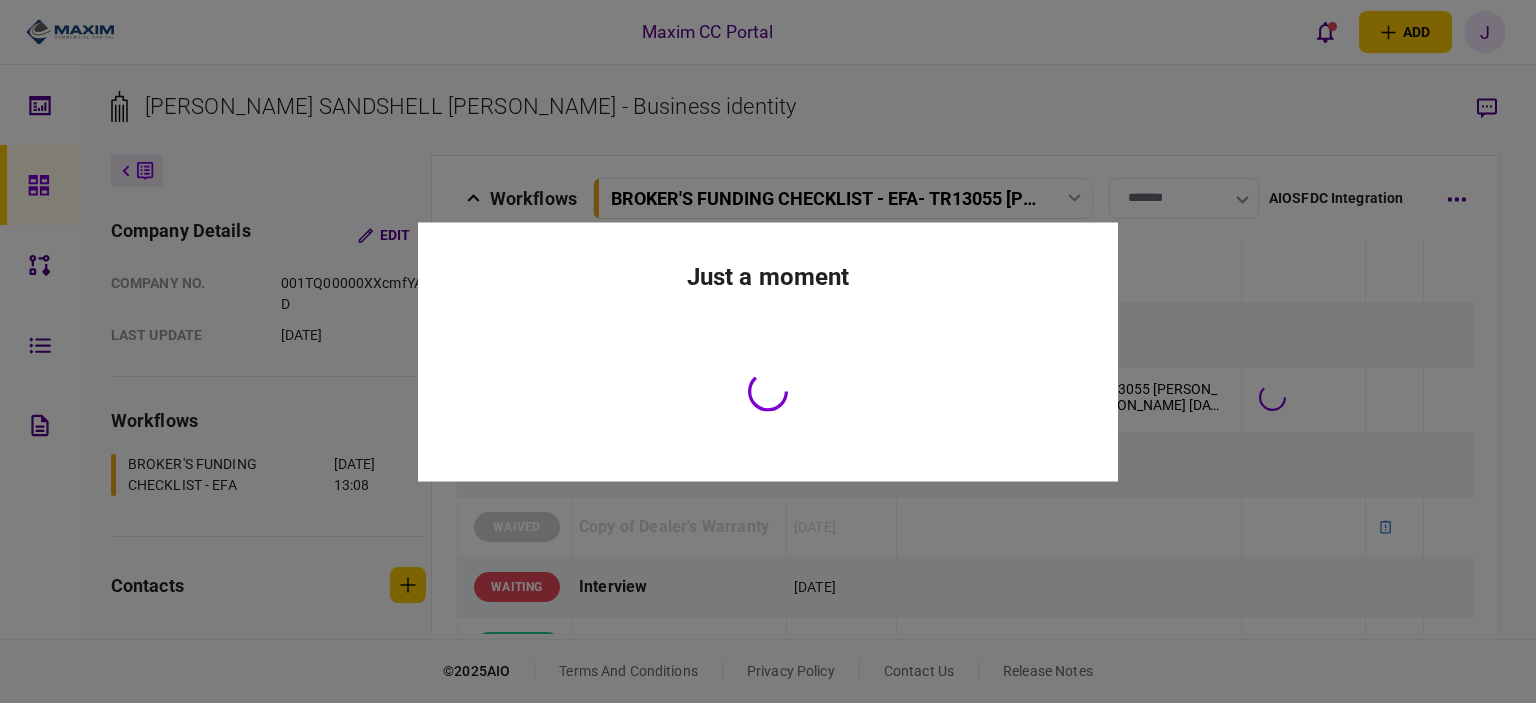 scroll, scrollTop: 2034, scrollLeft: 0, axis: vertical 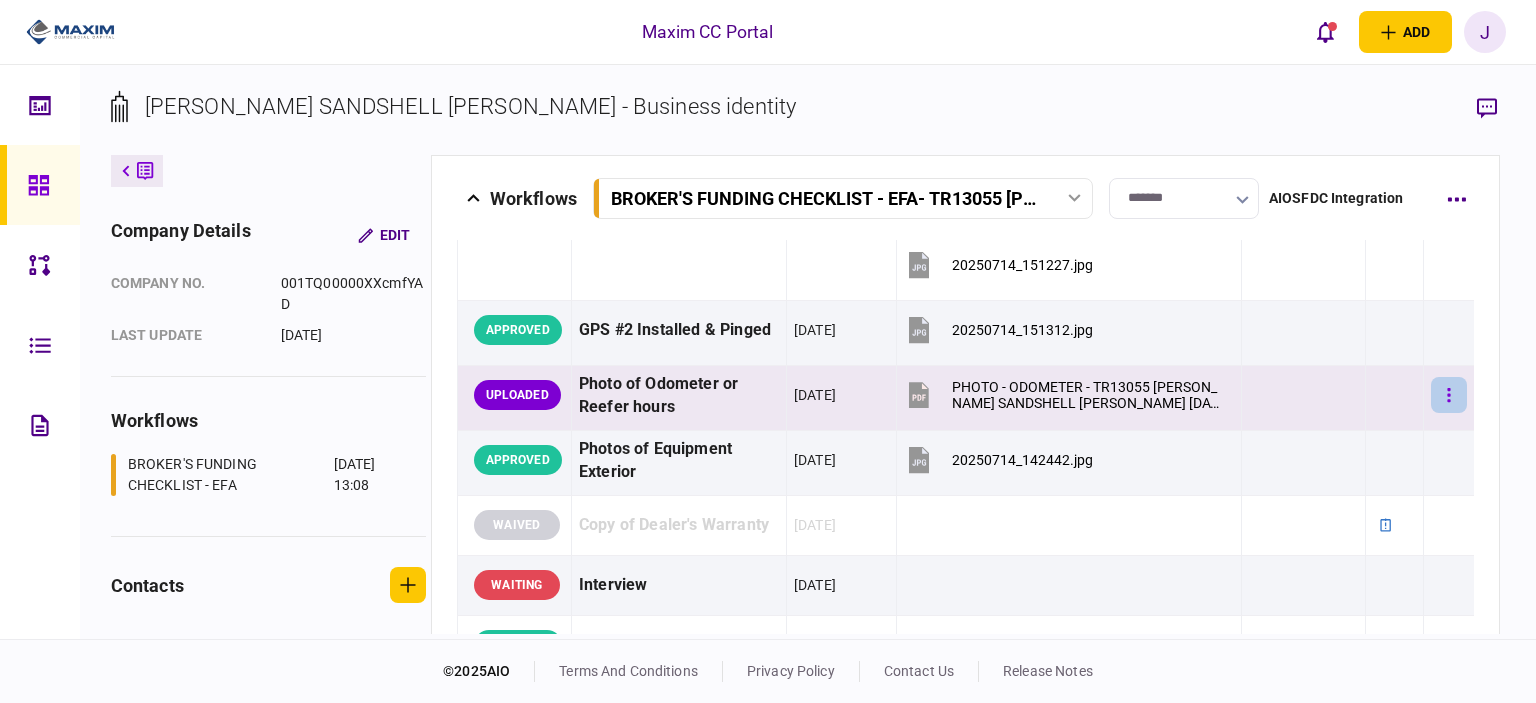 click at bounding box center (1449, 395) 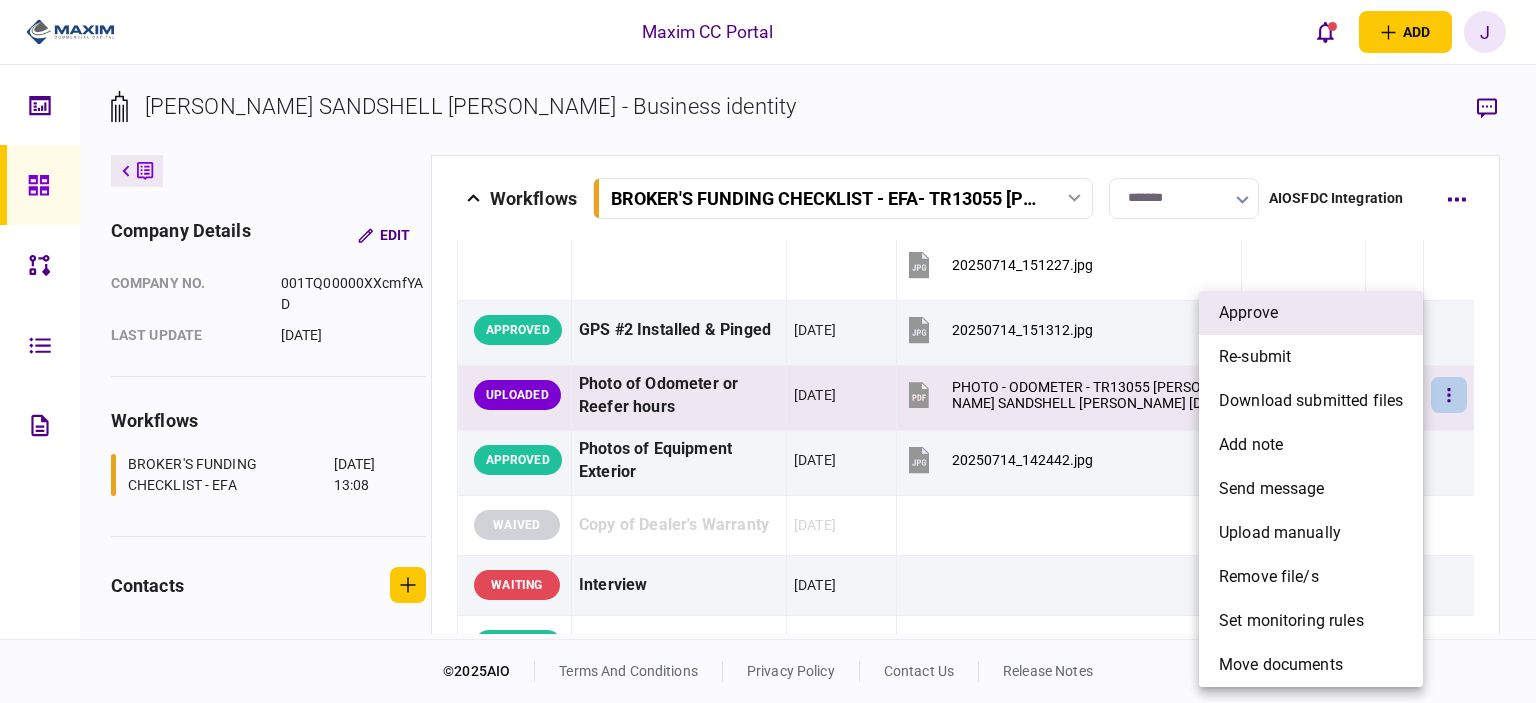 click on "approve" at bounding box center (1311, 313) 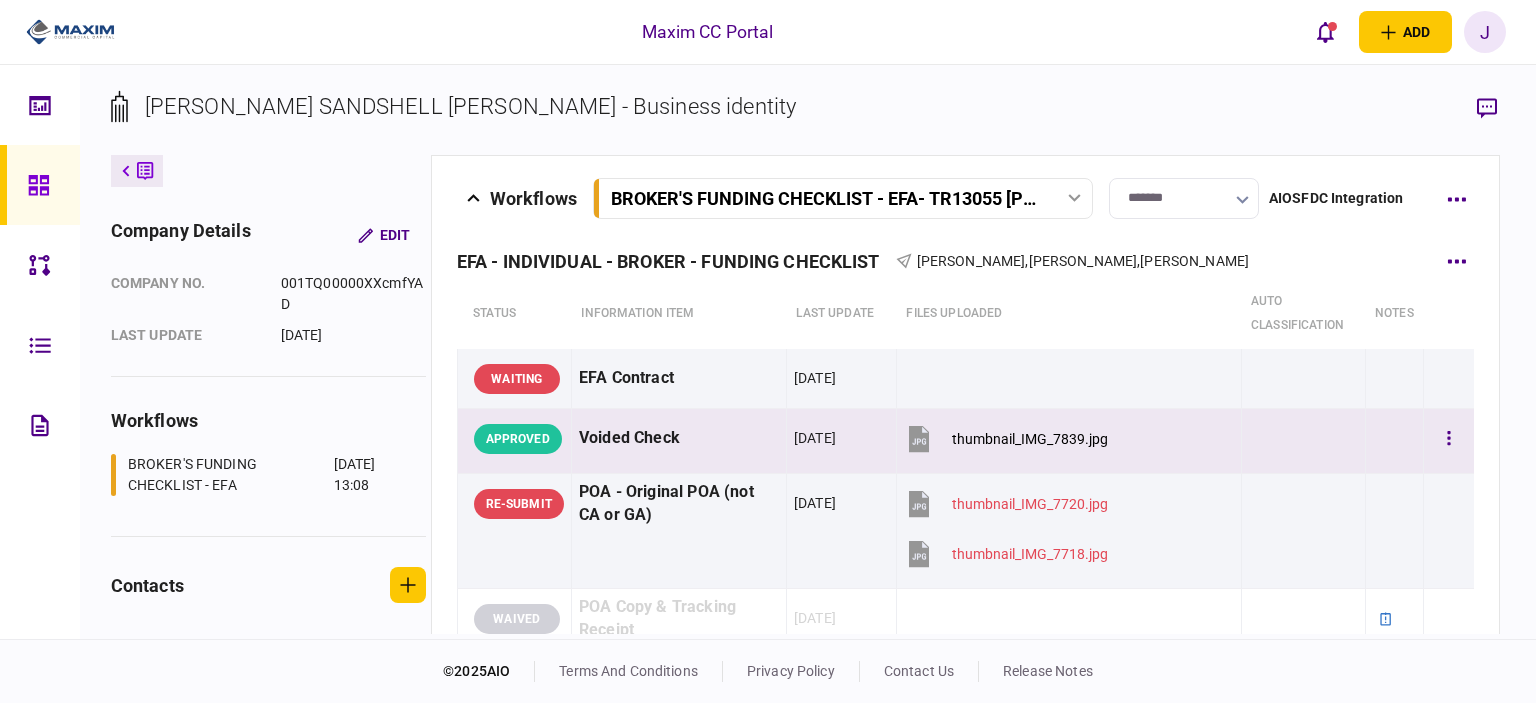 scroll, scrollTop: 0, scrollLeft: 0, axis: both 